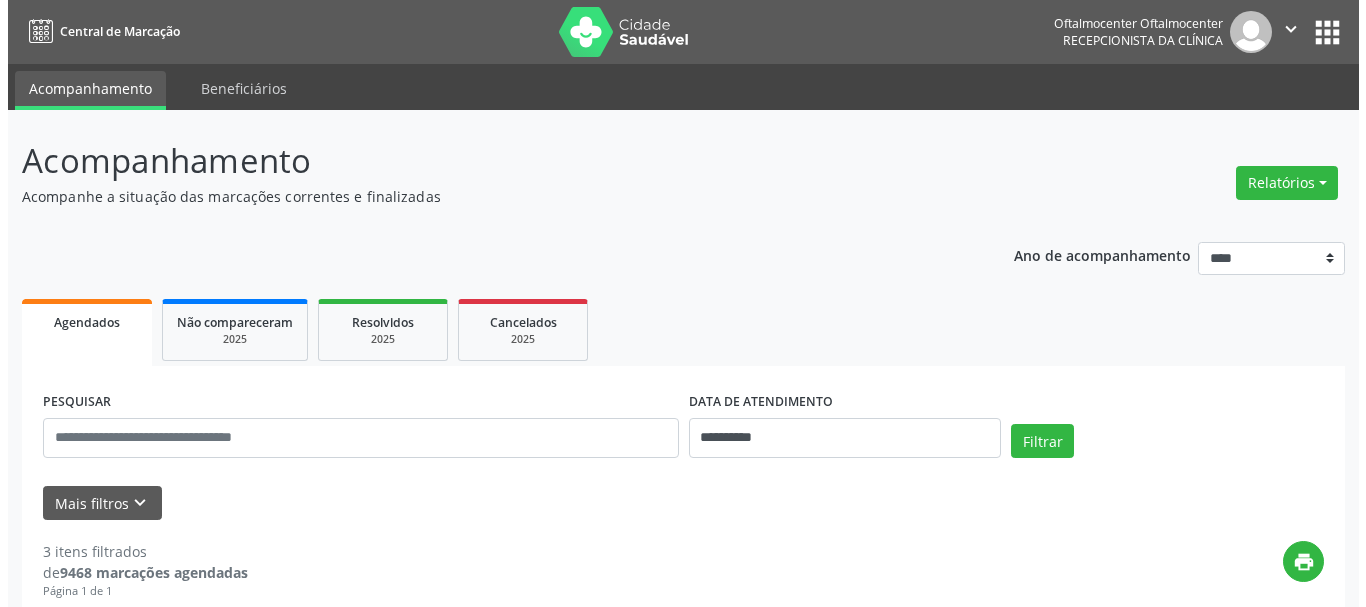 scroll, scrollTop: 0, scrollLeft: 0, axis: both 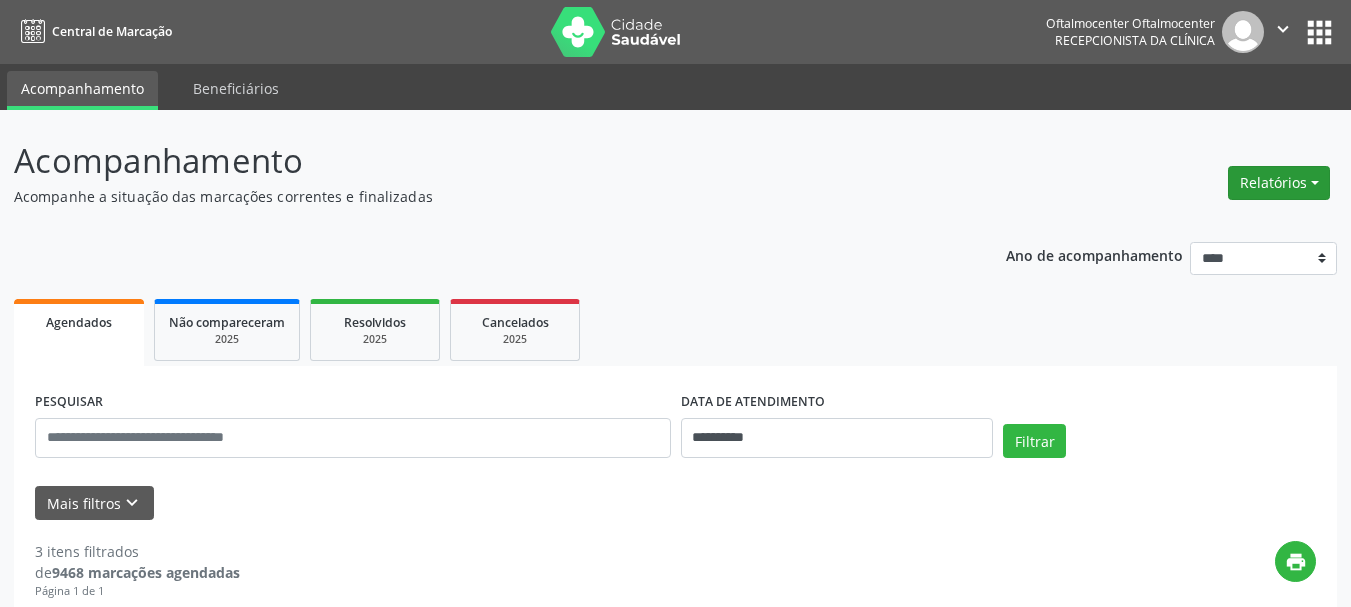 click on "Relatórios" at bounding box center (1279, 183) 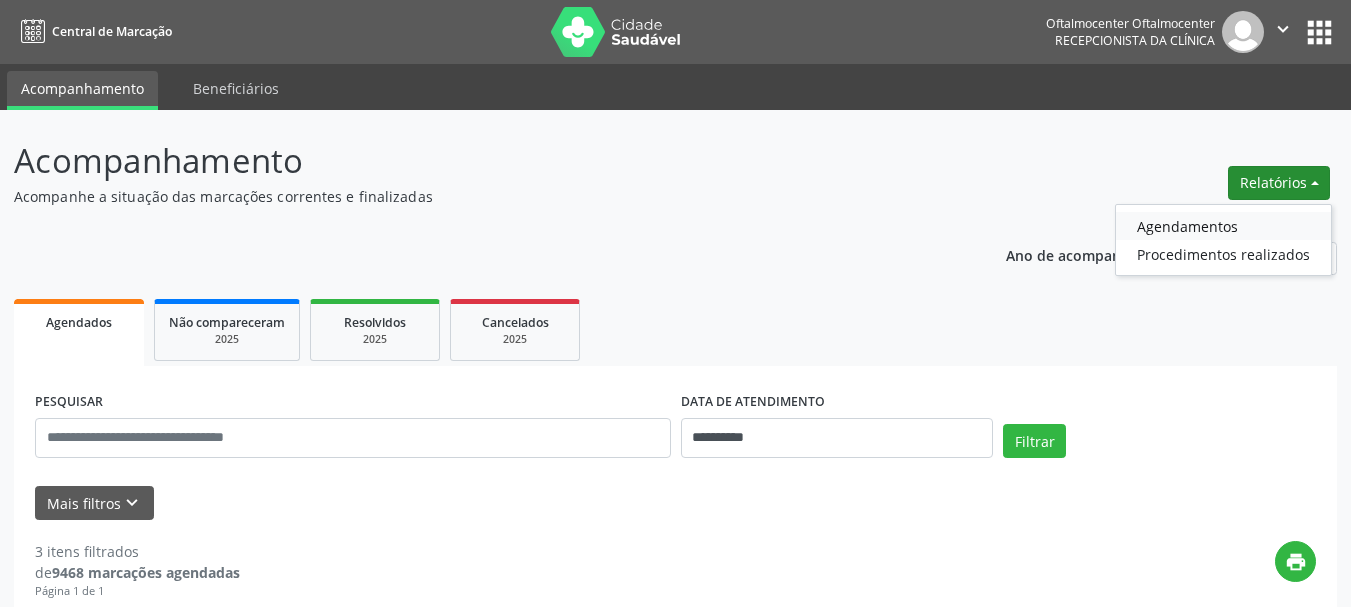click on "Agendamentos" at bounding box center [1223, 226] 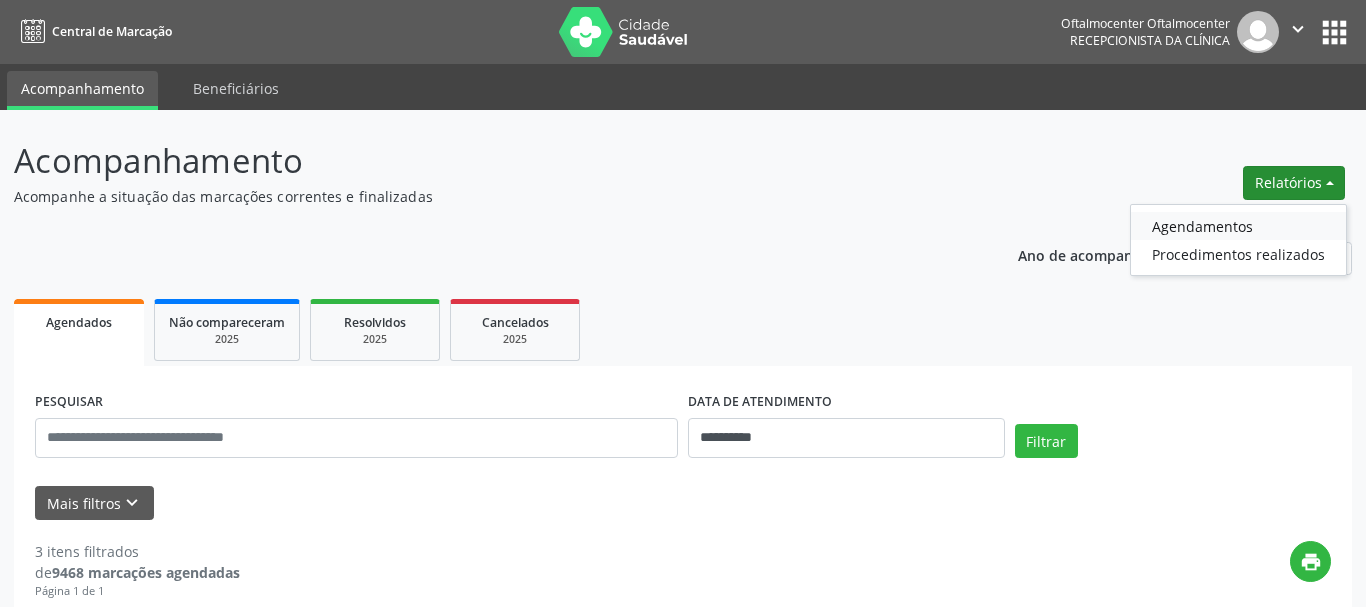 select on "*" 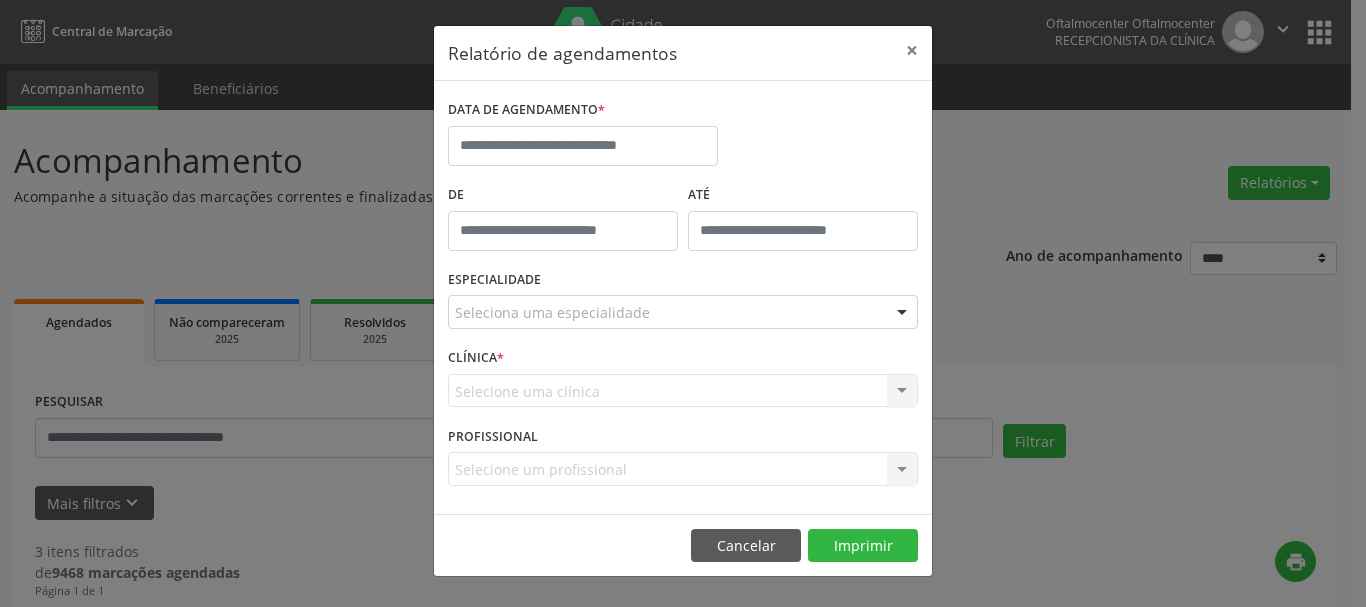click on "DATA DE AGENDAMENTO
*" at bounding box center [583, 137] 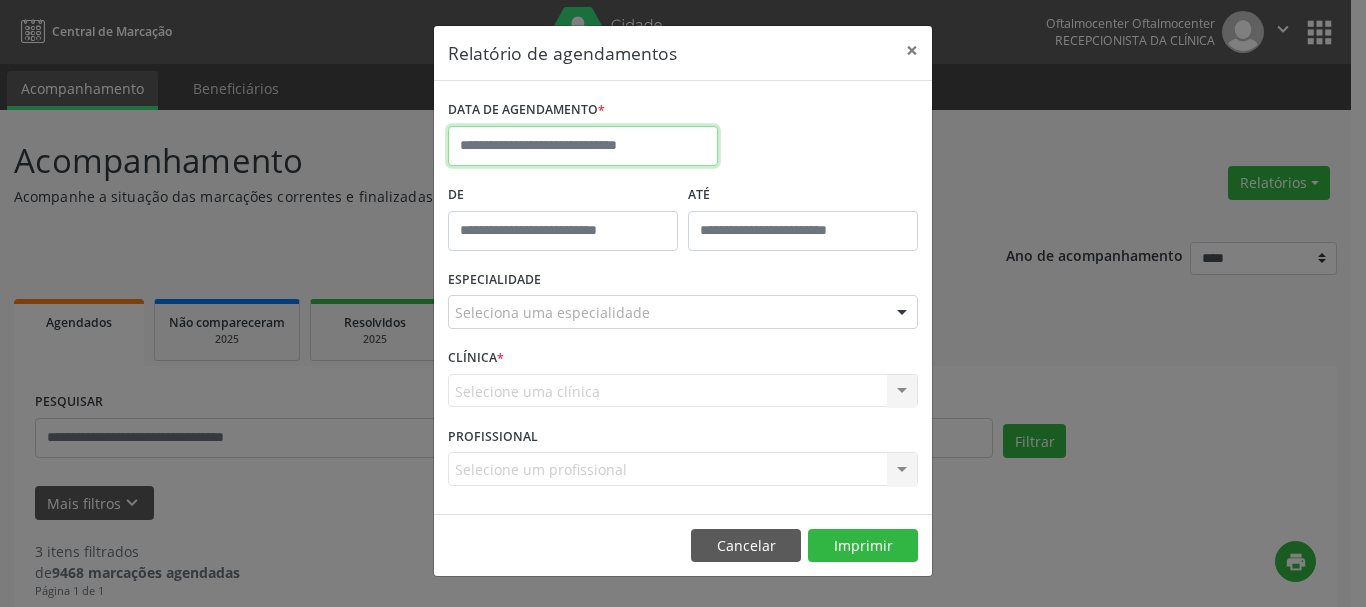 drag, startPoint x: 691, startPoint y: 158, endPoint x: 712, endPoint y: 162, distance: 21.377558 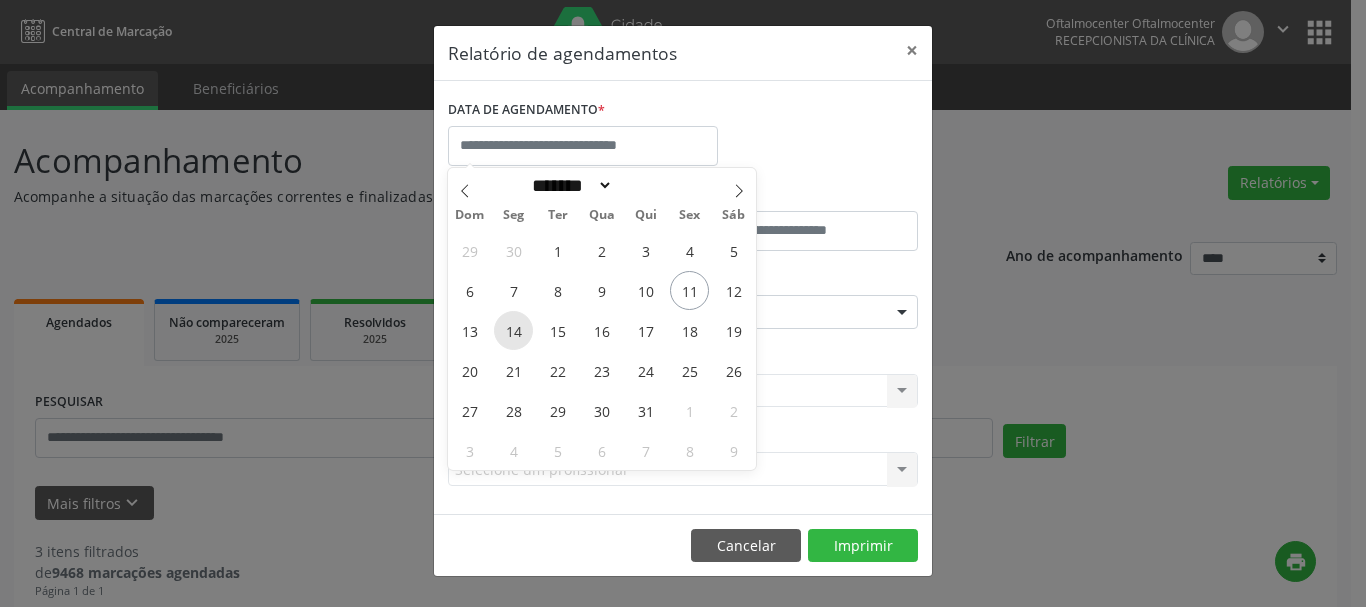 click on "14" at bounding box center (513, 330) 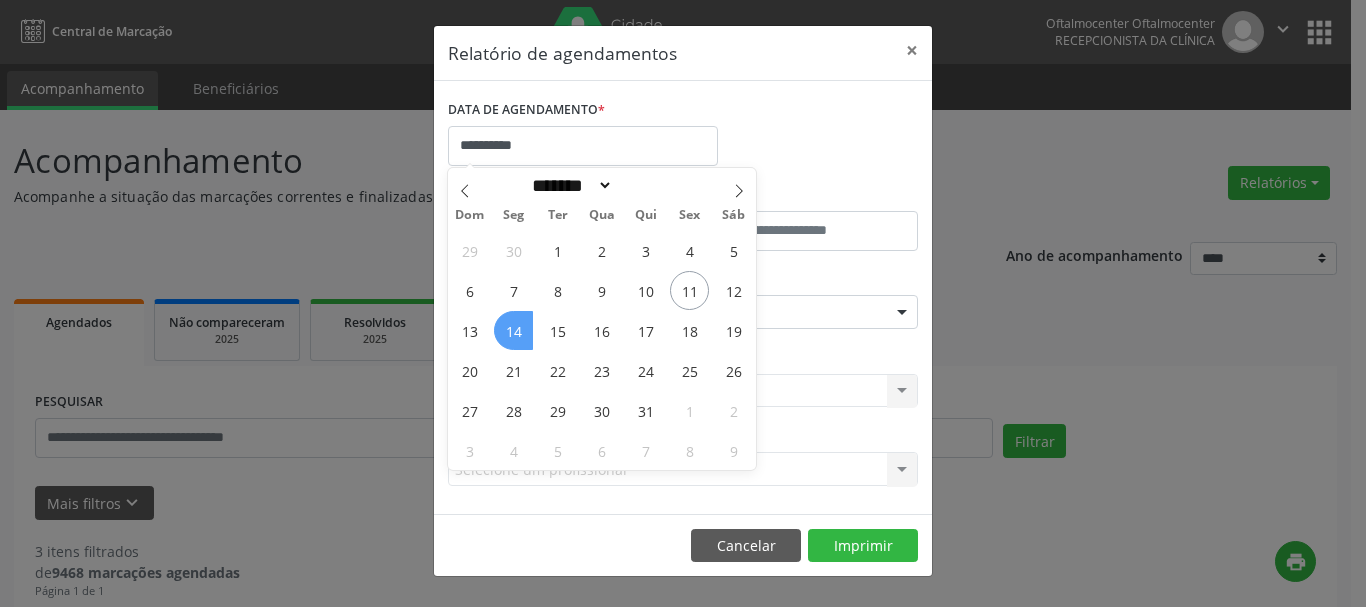 click on "14" at bounding box center (513, 330) 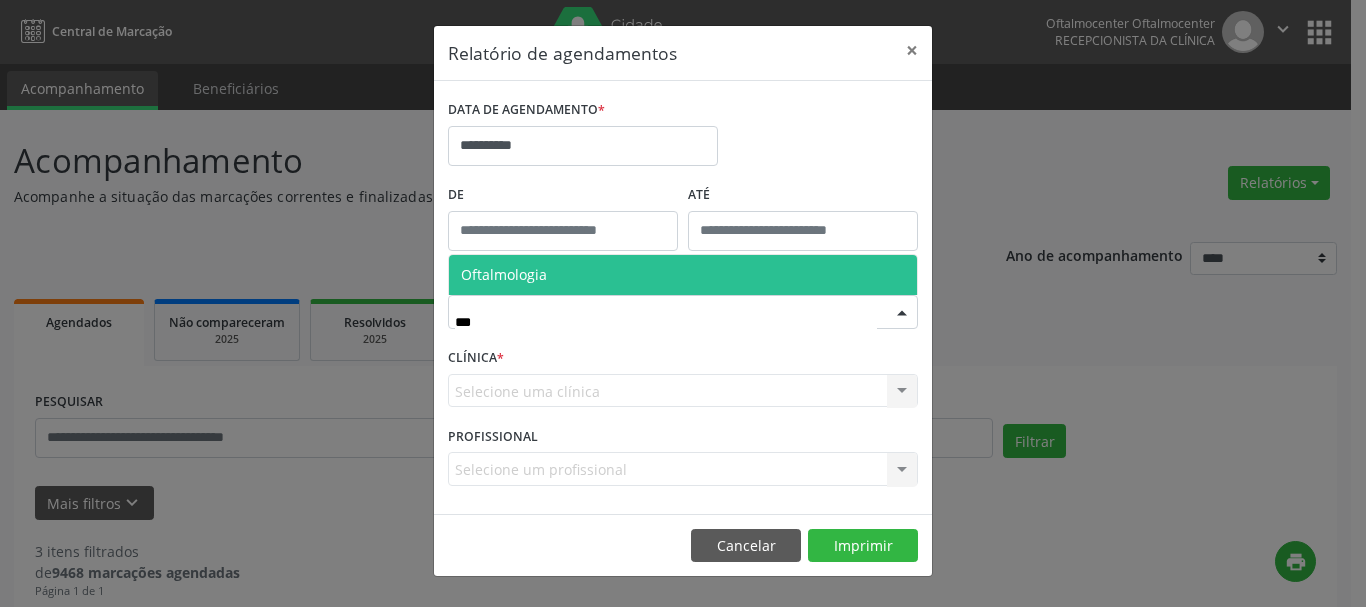 type on "****" 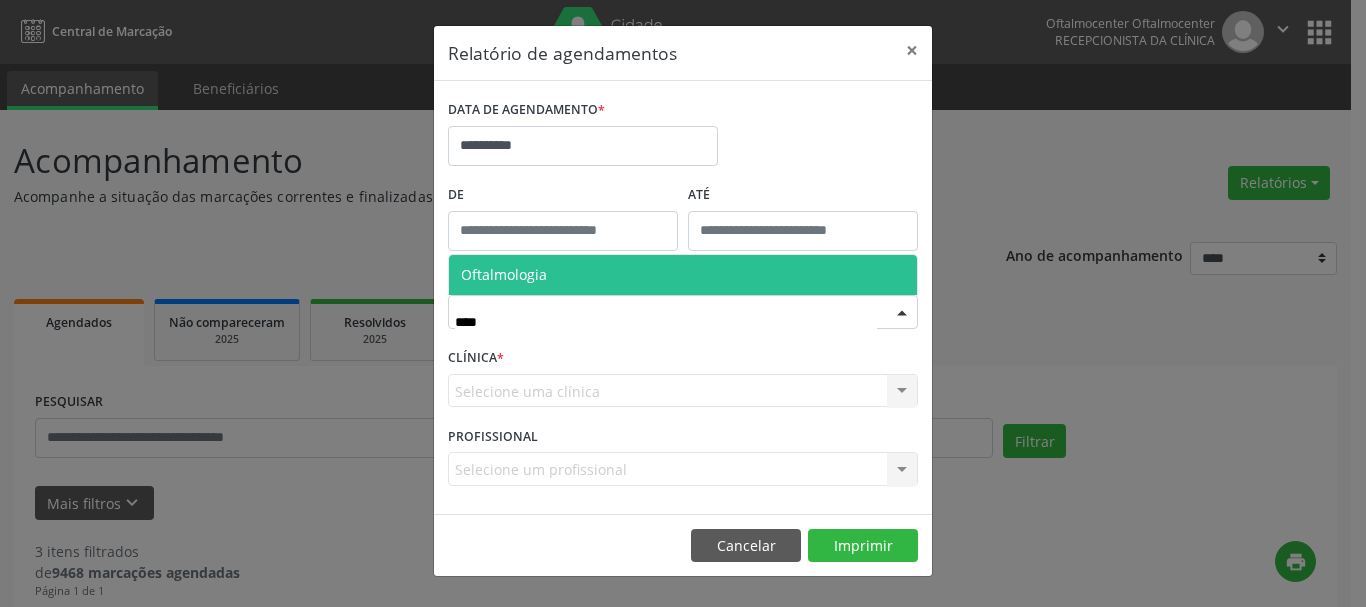 click on "Oftalmologia" at bounding box center (683, 275) 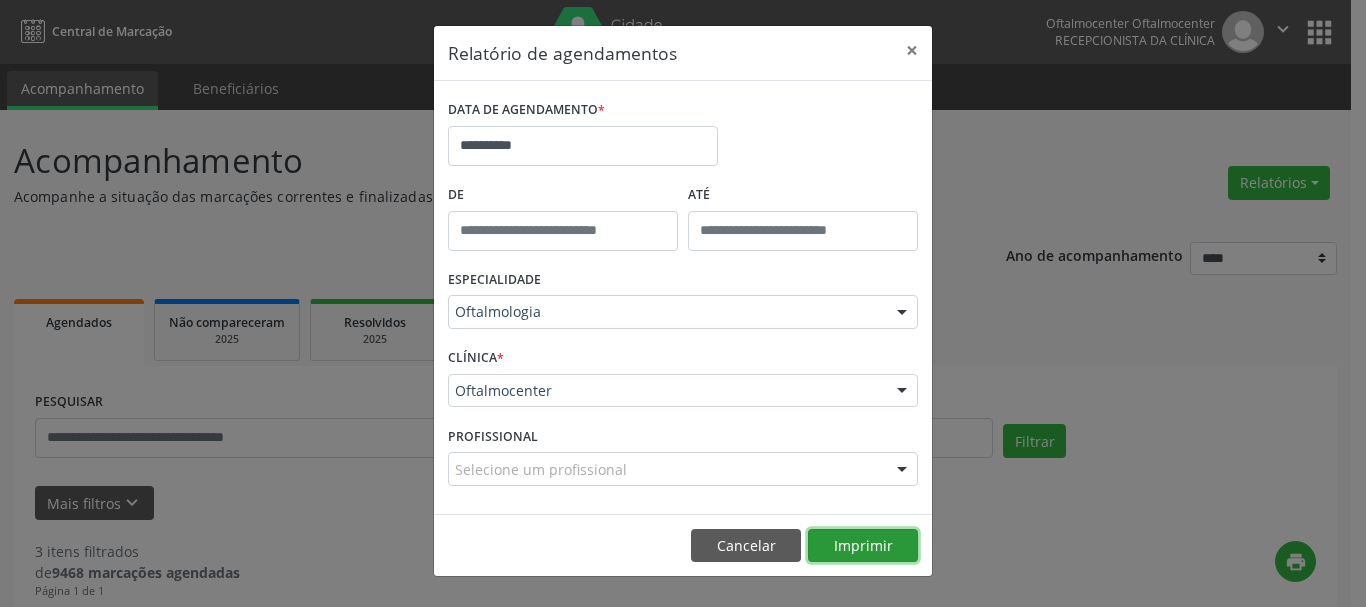 click on "Imprimir" at bounding box center [863, 546] 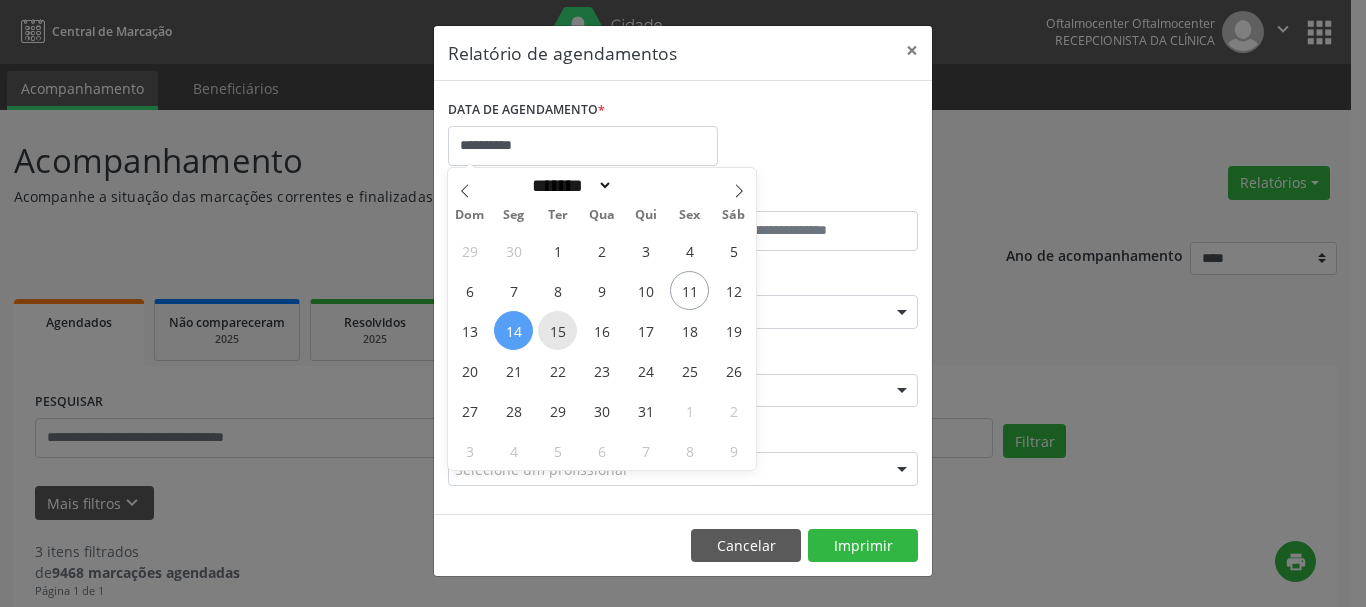 click on "15" at bounding box center [557, 330] 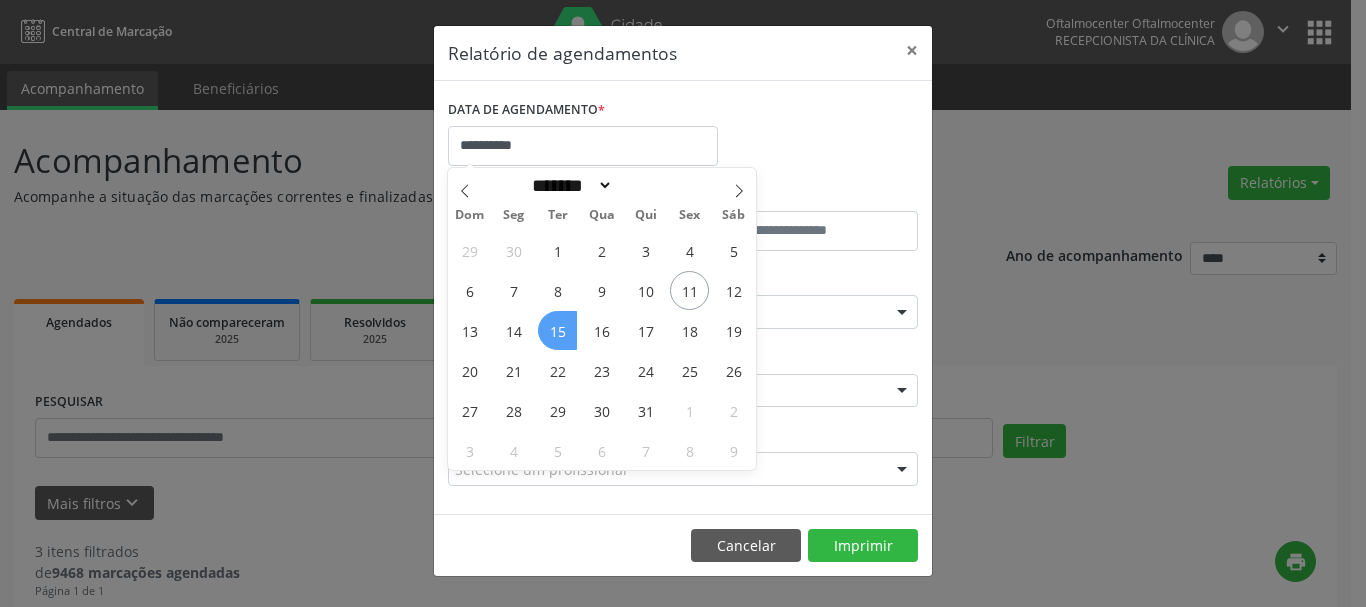 click on "15" at bounding box center (557, 330) 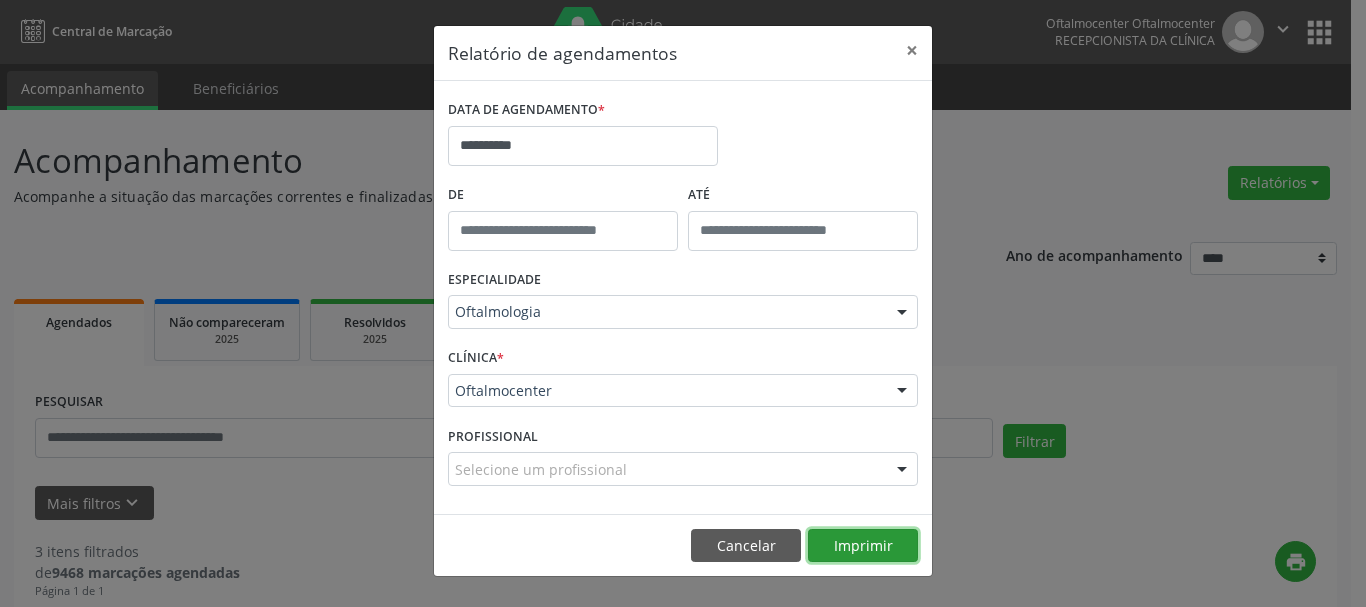 click on "Imprimir" at bounding box center (863, 546) 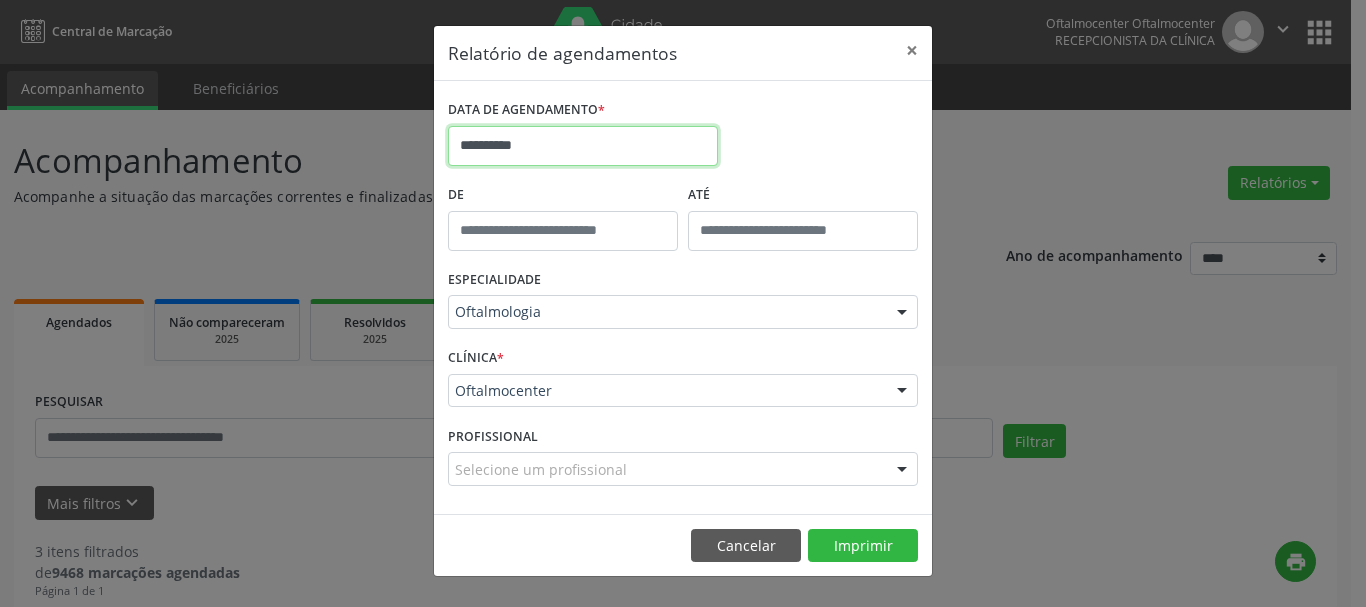 click on "**********" at bounding box center [583, 146] 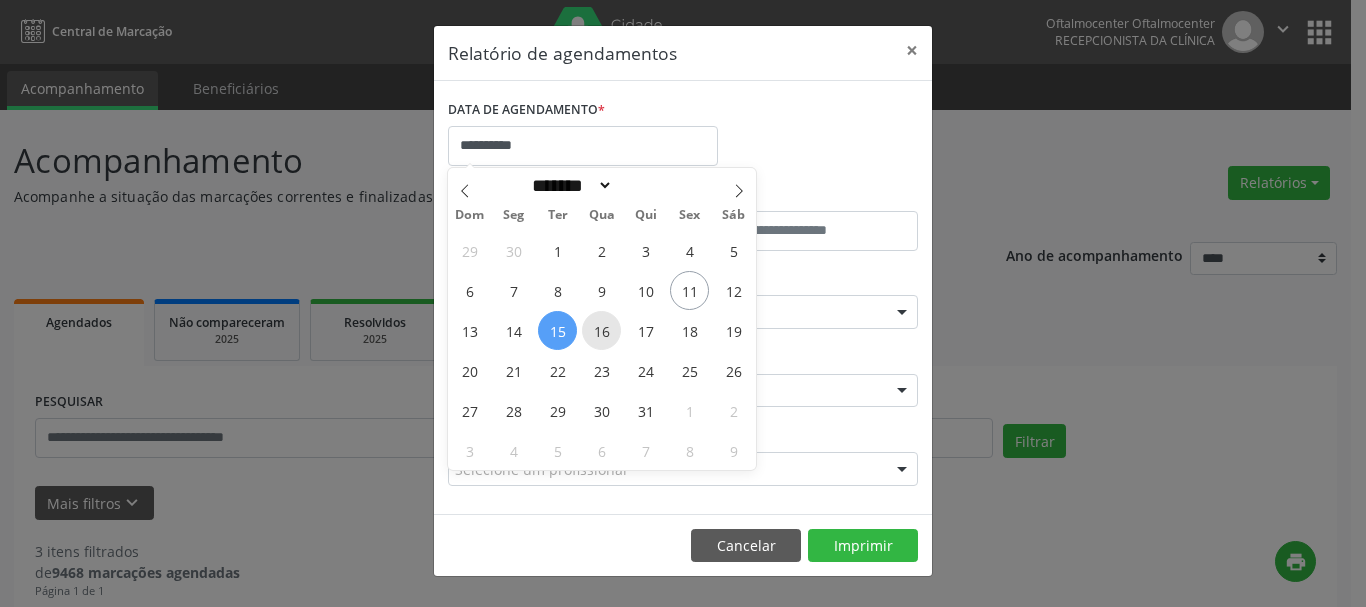 click on "16" at bounding box center (601, 330) 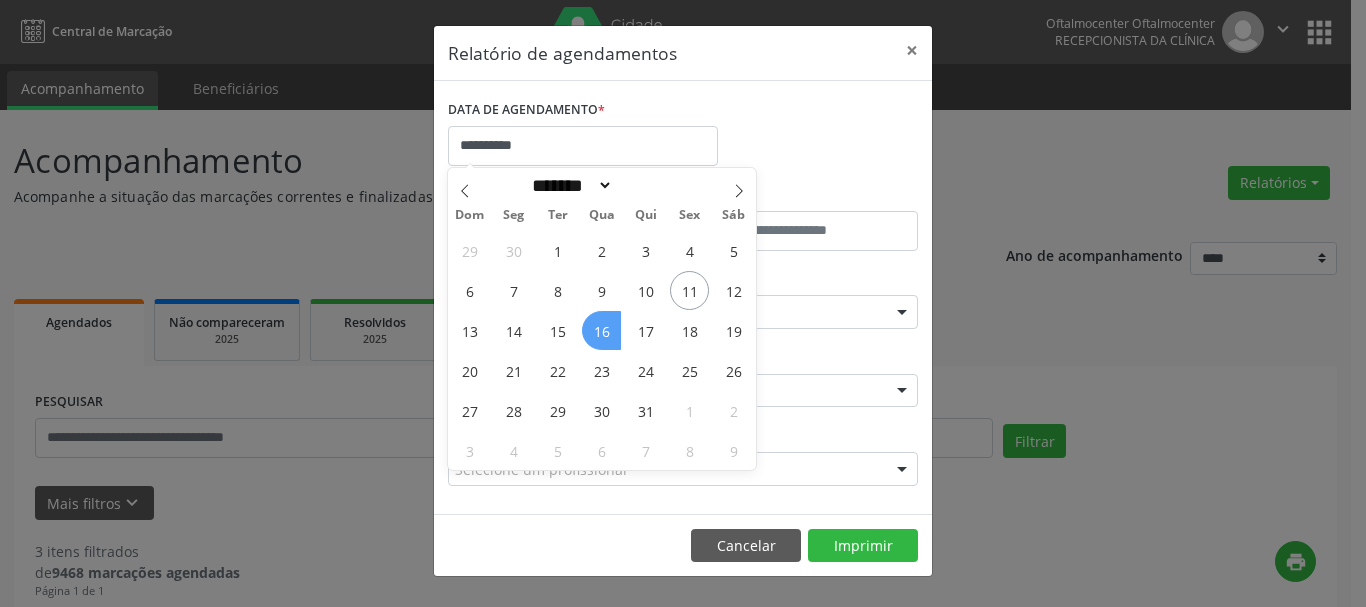 click on "16" at bounding box center (601, 330) 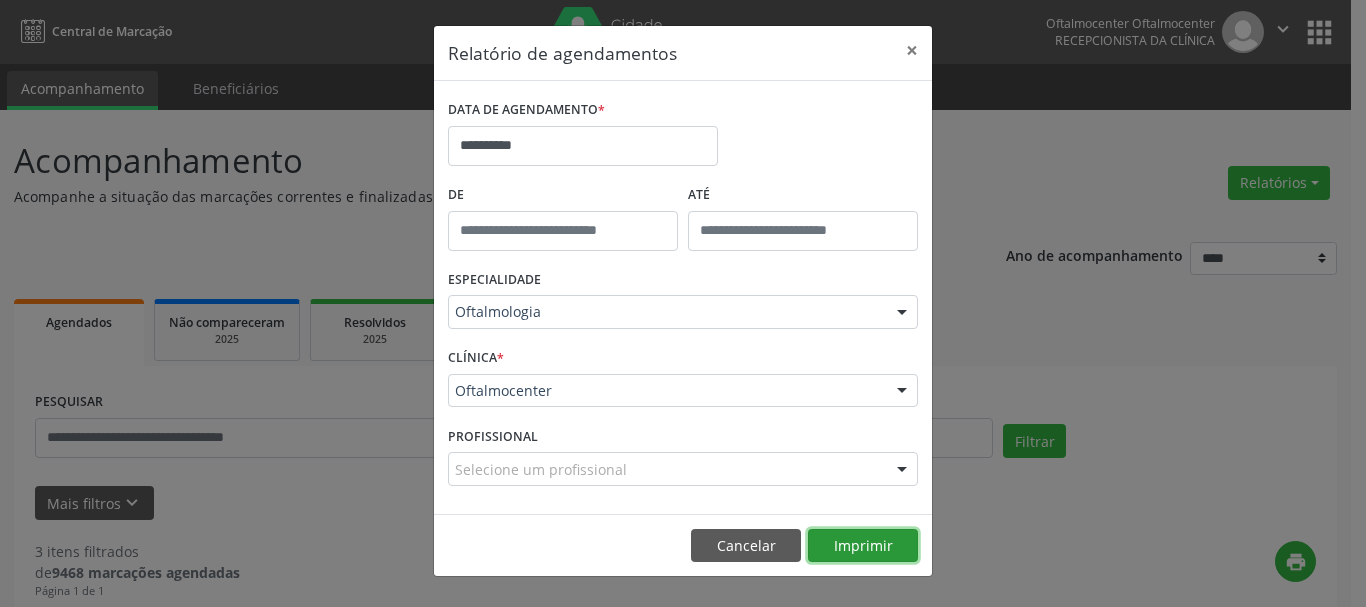click on "Imprimir" at bounding box center (863, 546) 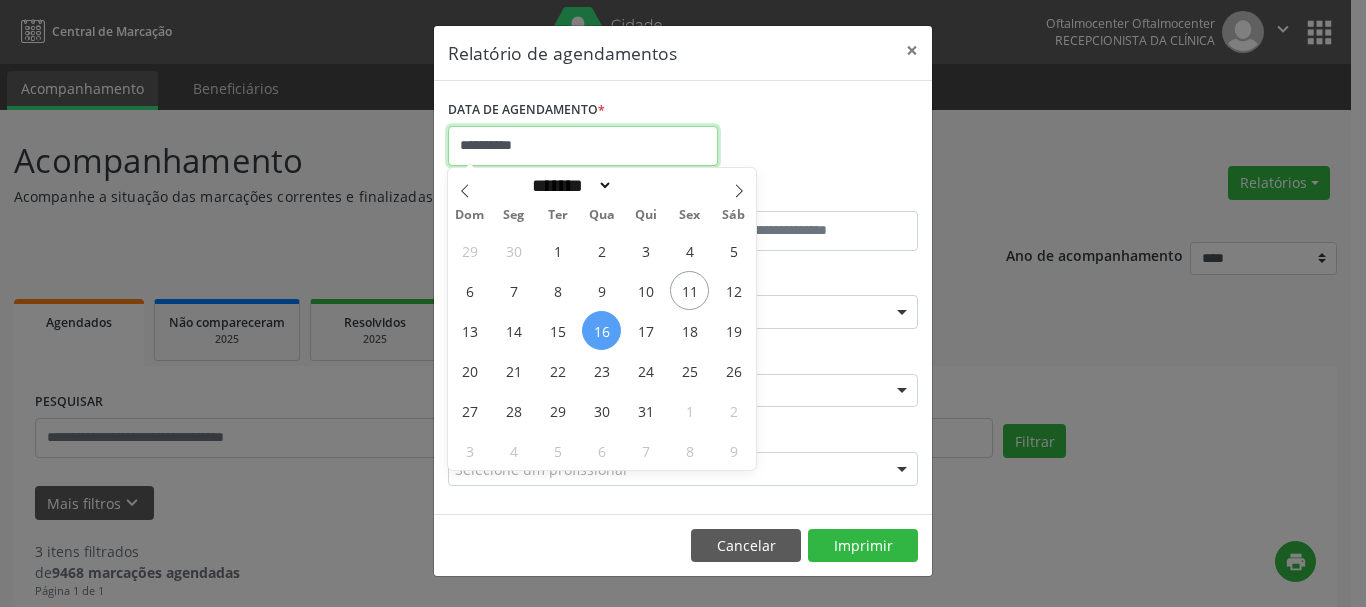 click on "**********" at bounding box center (583, 146) 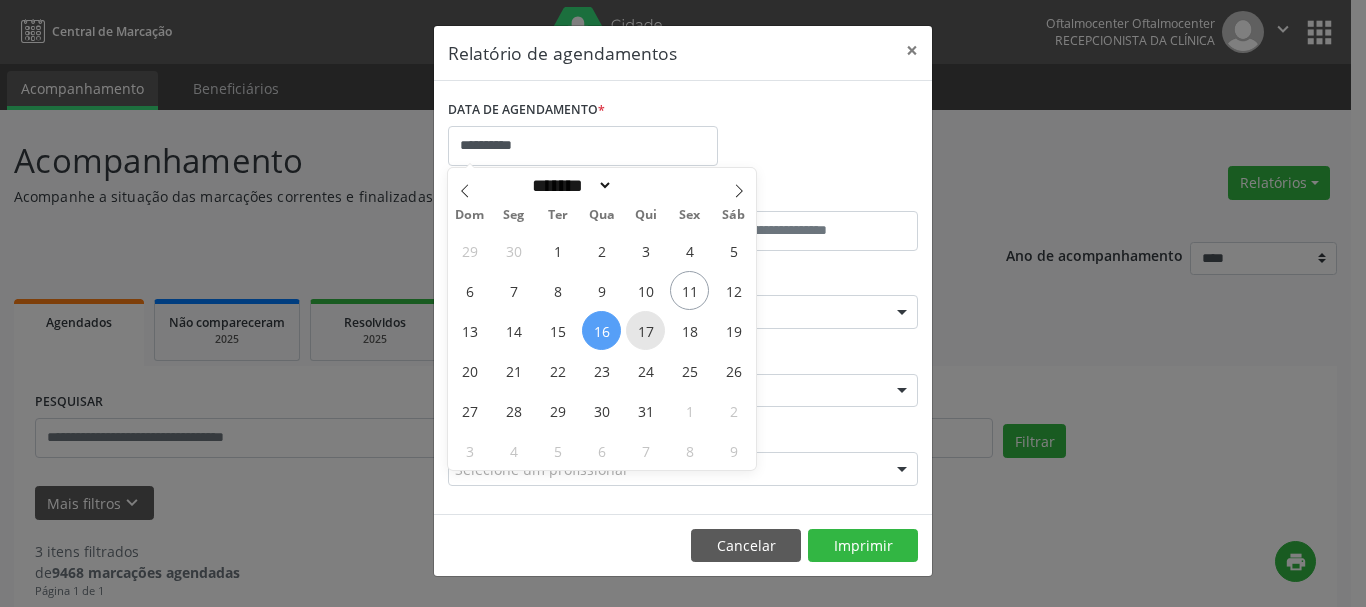 click on "17" at bounding box center [645, 330] 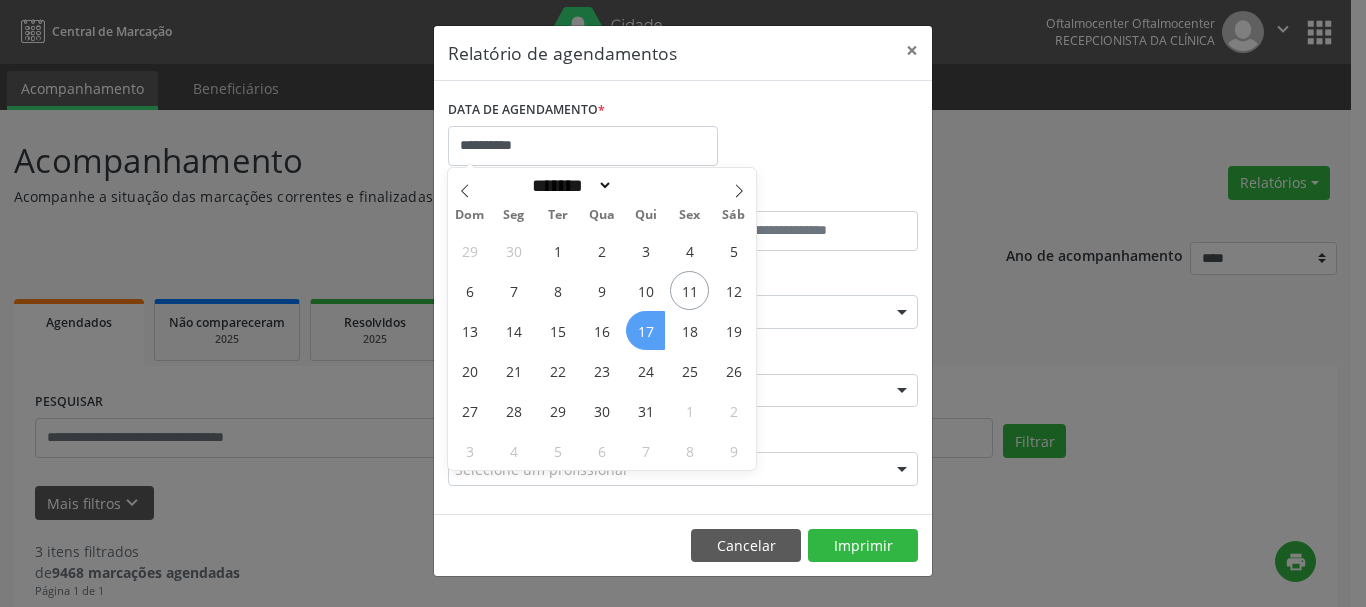 click on "17" at bounding box center [645, 330] 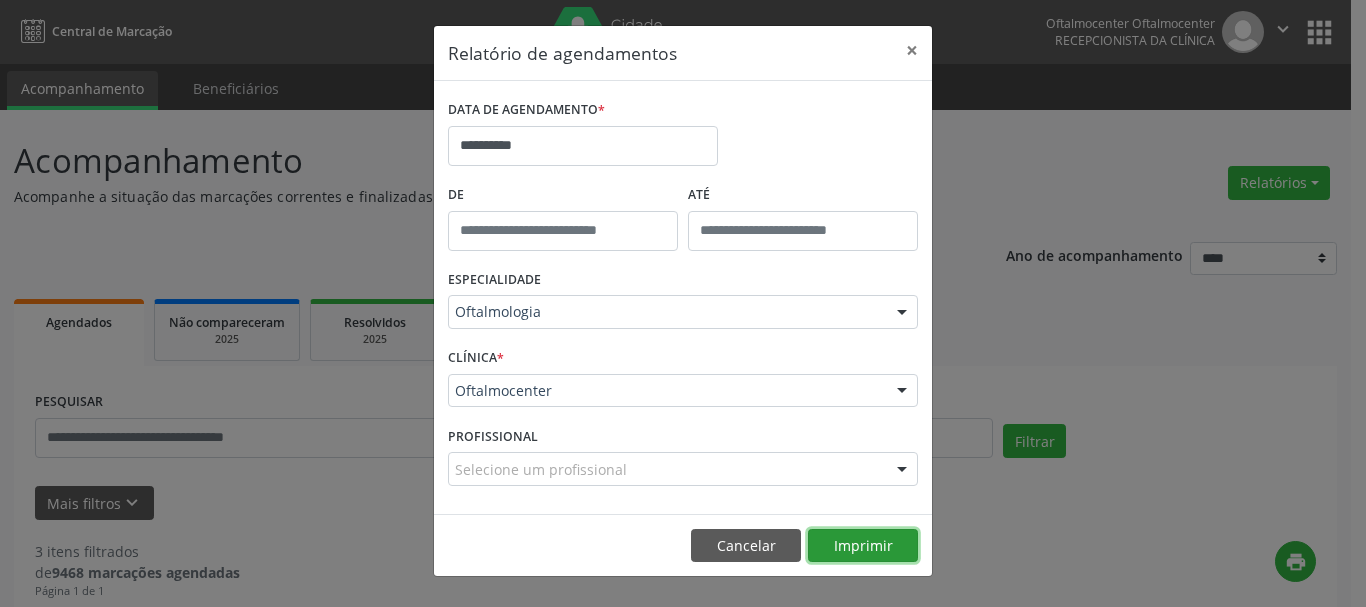 click on "Imprimir" at bounding box center (863, 546) 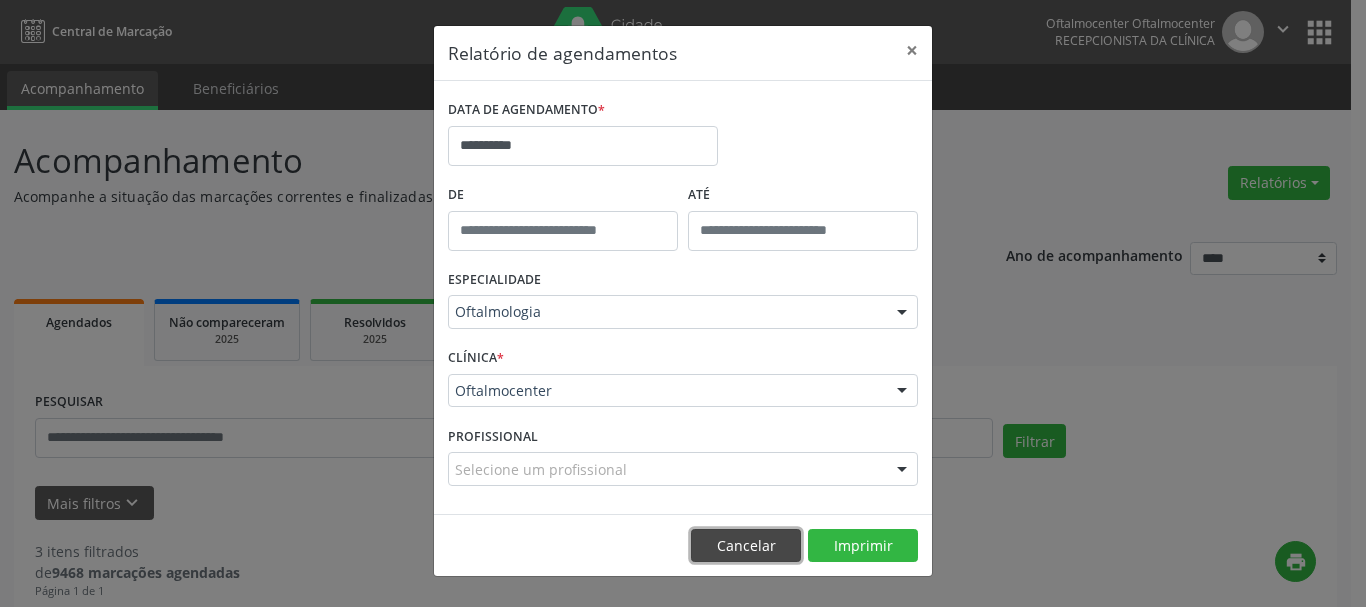 click on "Cancelar" at bounding box center (746, 546) 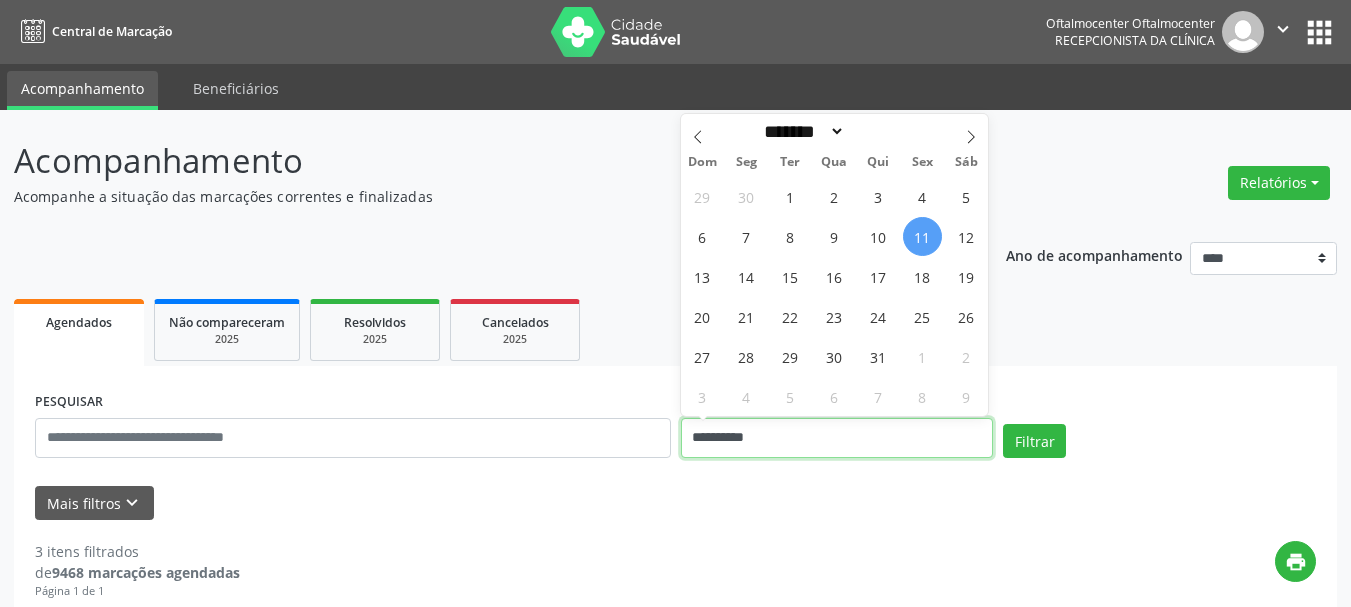 click on "**********" at bounding box center [837, 438] 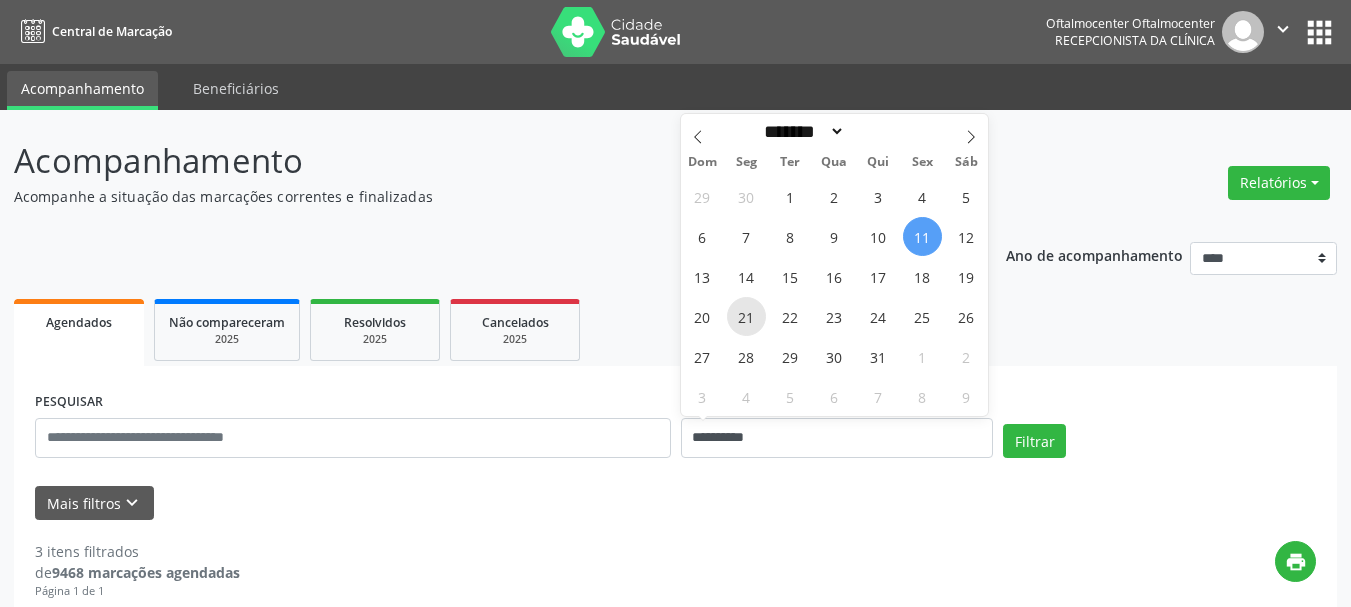 click on "21" at bounding box center [746, 316] 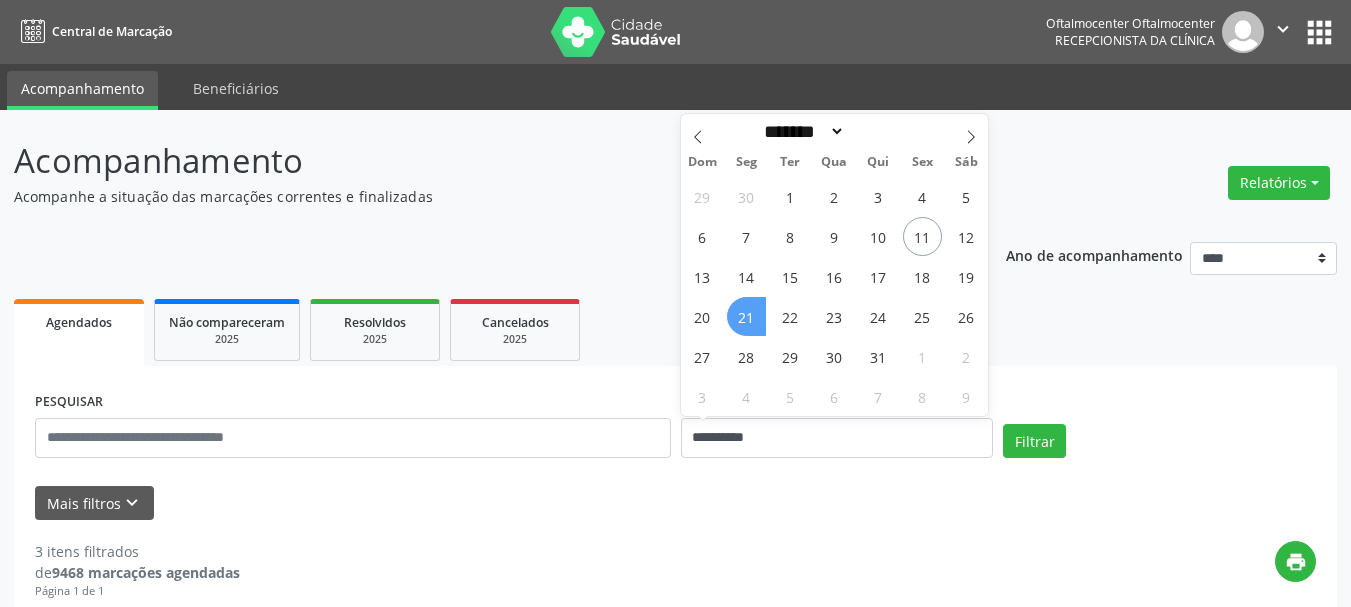 click on "21" at bounding box center (746, 316) 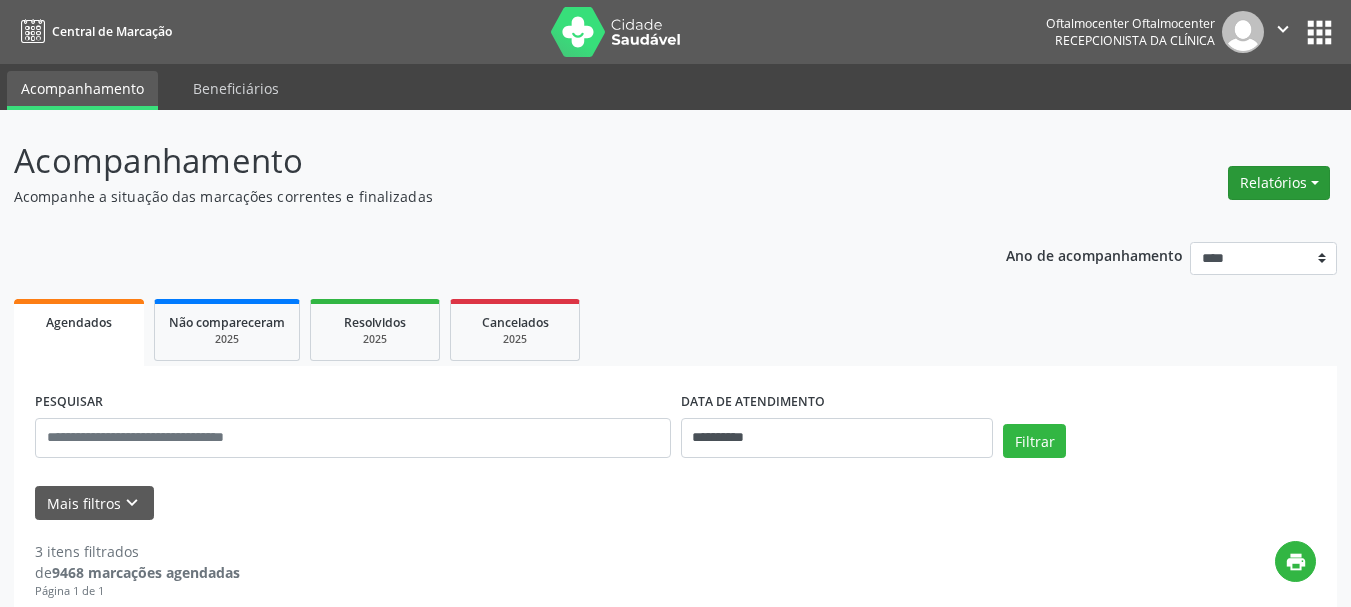 click on "Relatórios" at bounding box center [1279, 183] 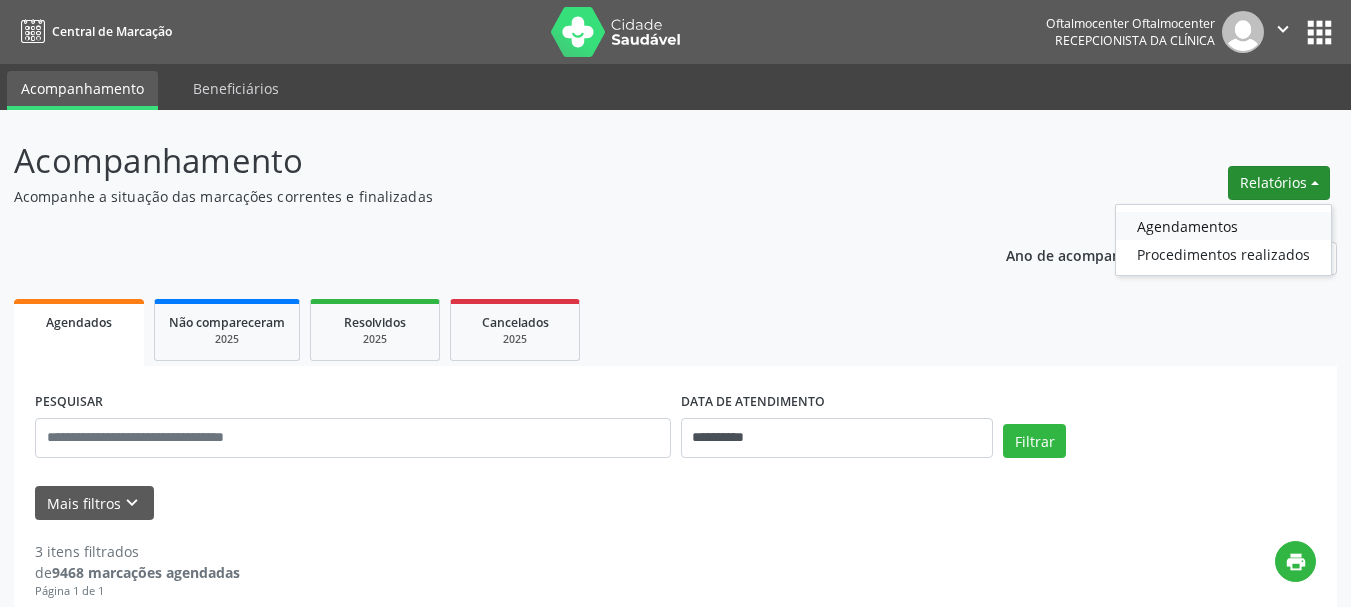 click on "Agendamentos" at bounding box center [1223, 226] 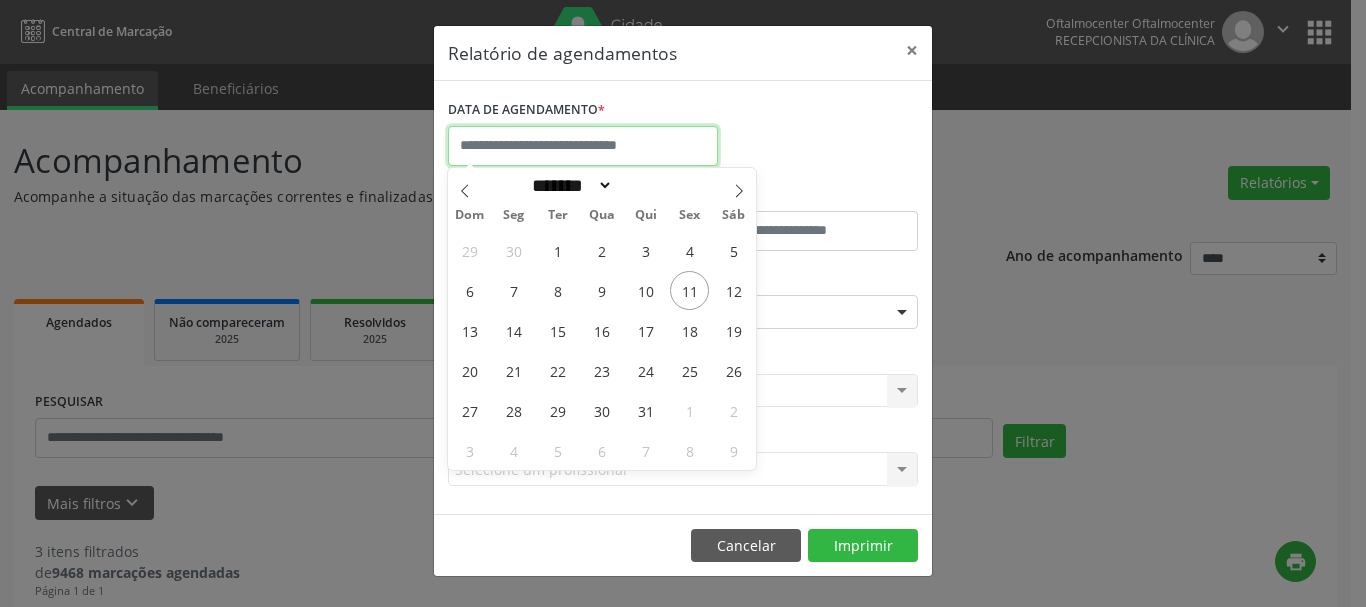 click at bounding box center [583, 146] 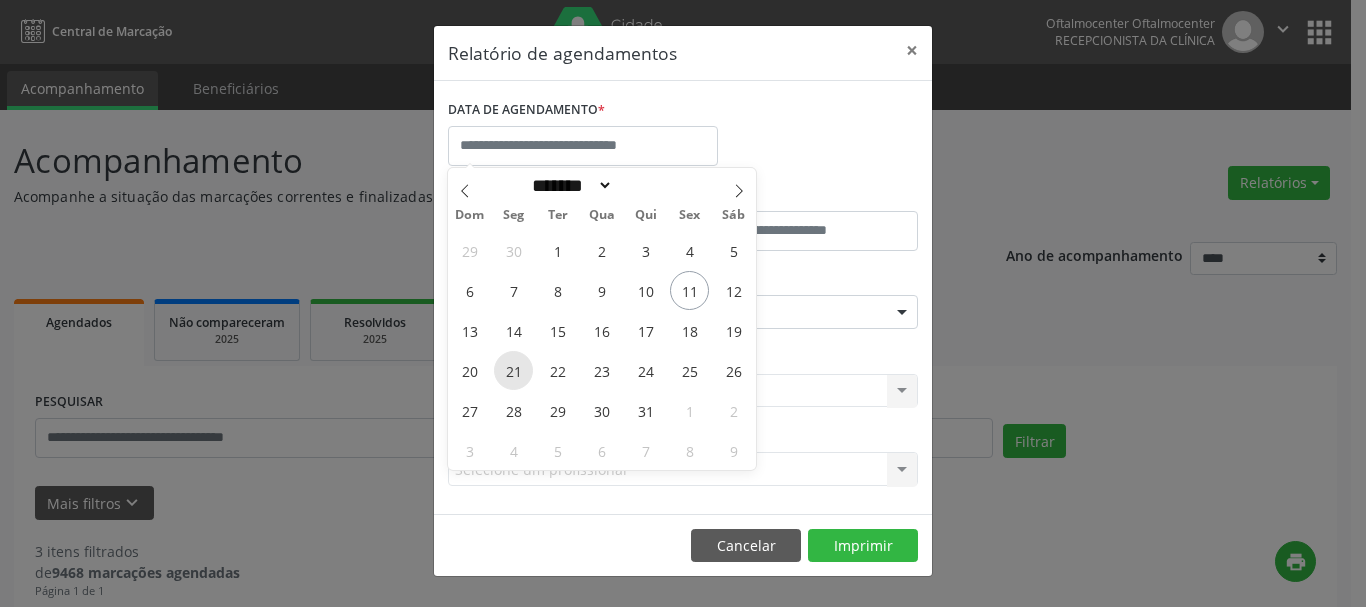 click on "21" at bounding box center [513, 370] 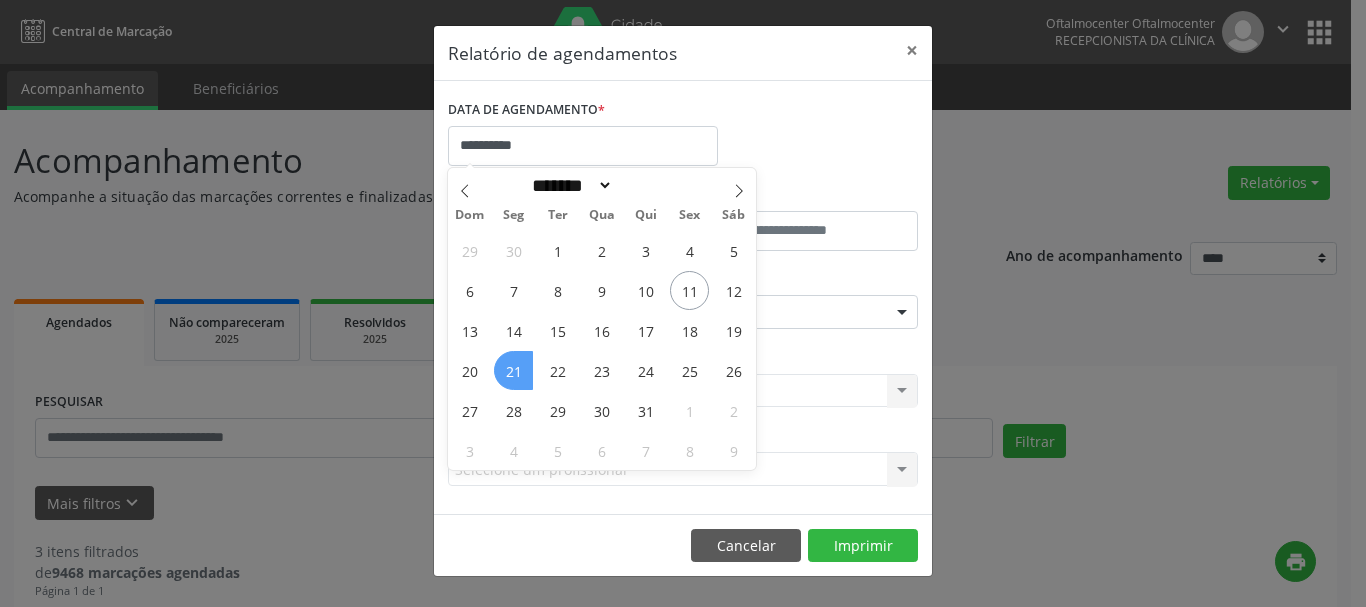 click on "21" at bounding box center (513, 370) 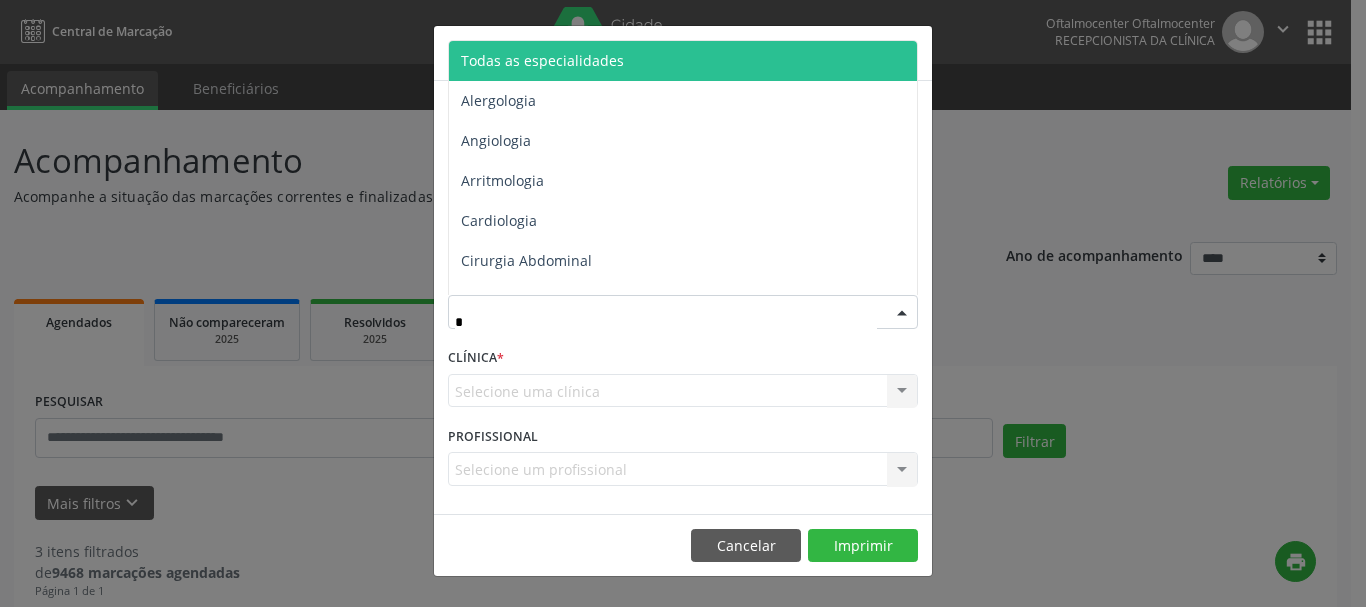 type on "**" 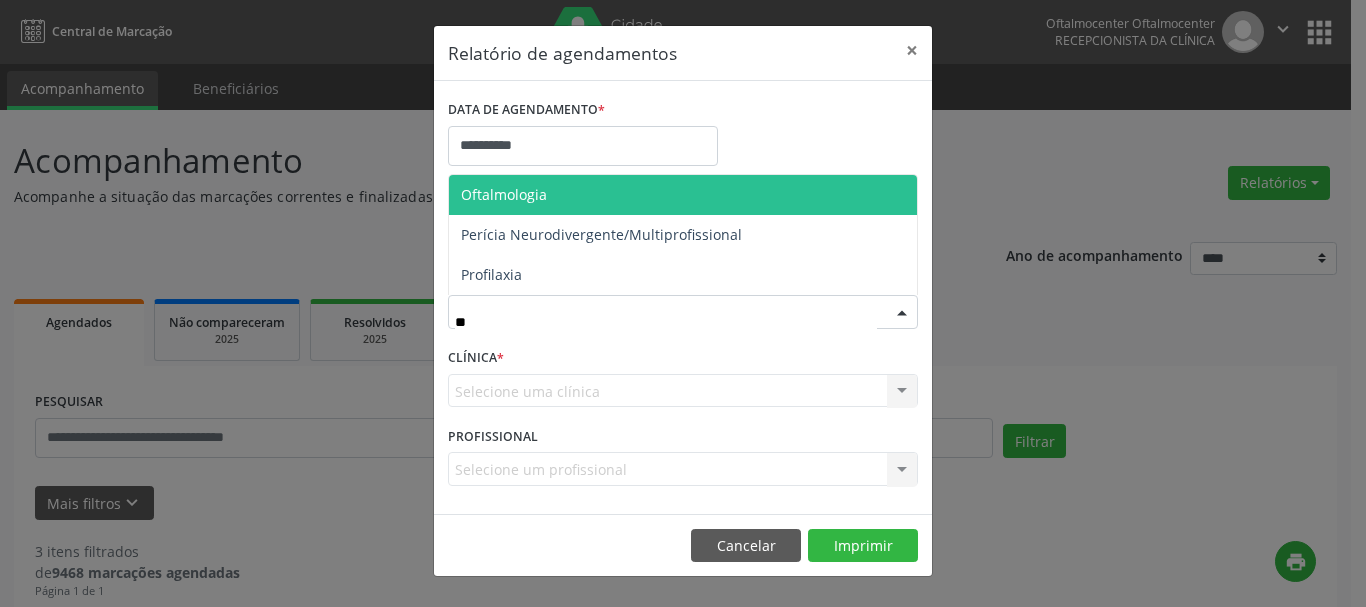 click on "Oftalmologia" at bounding box center (504, 194) 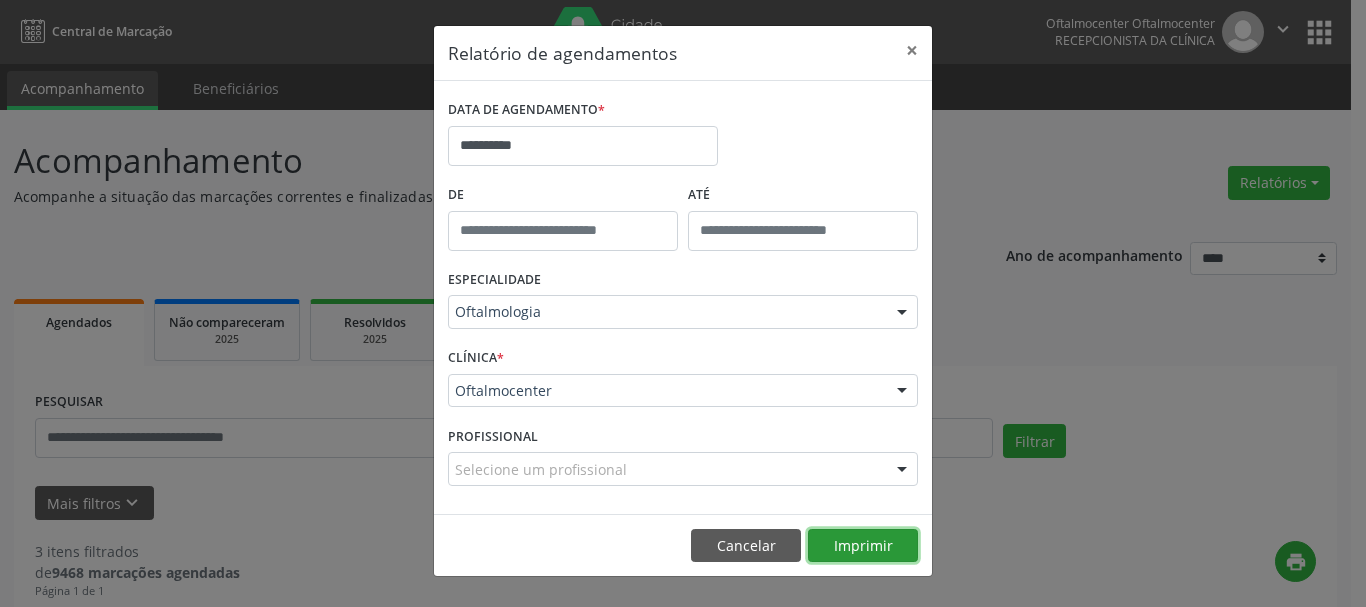 click on "Imprimir" at bounding box center [863, 546] 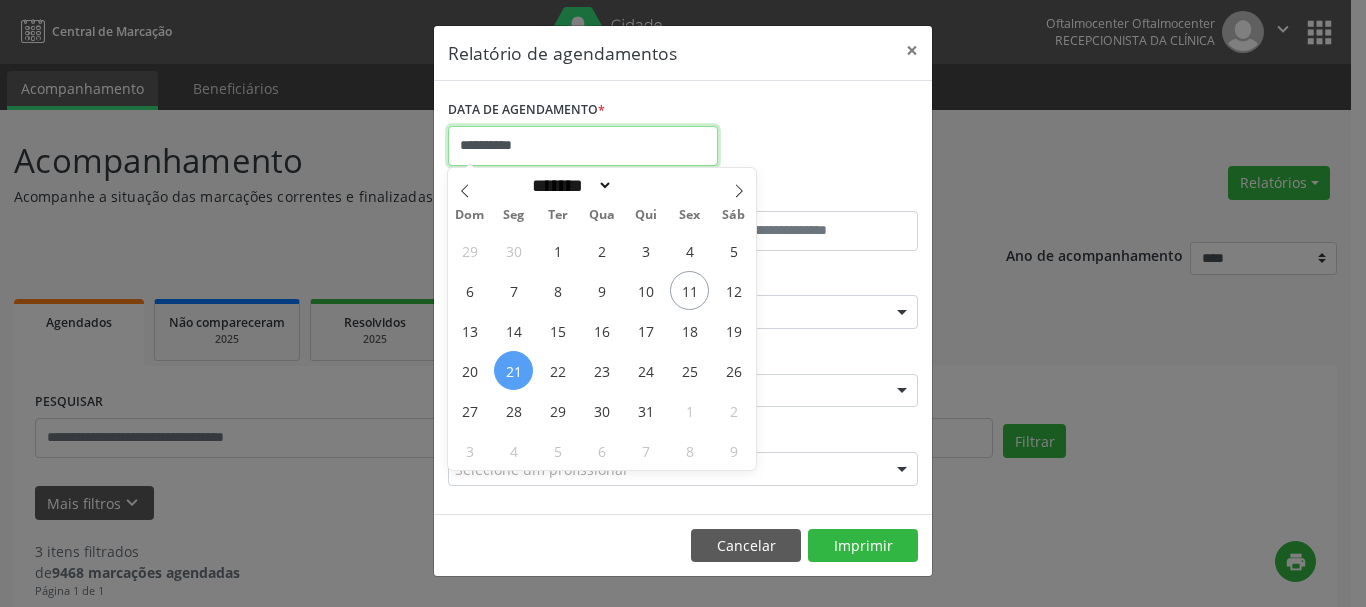 click on "**********" at bounding box center (583, 146) 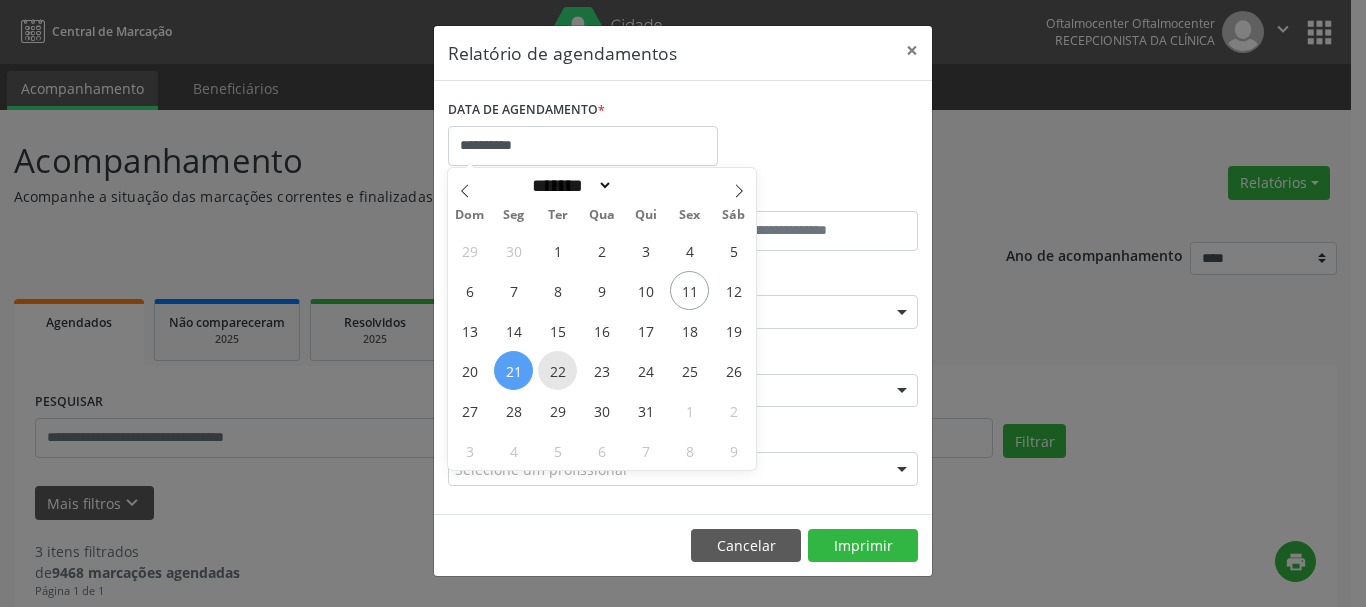 click on "22" at bounding box center (557, 370) 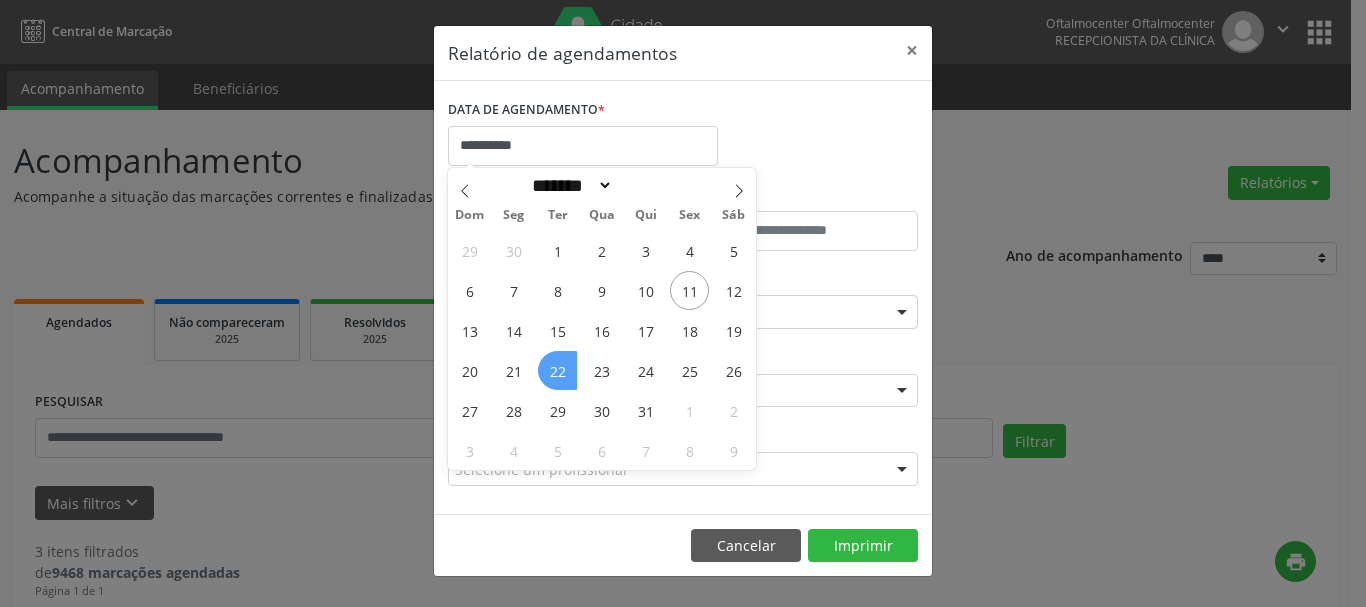 click on "22" at bounding box center [557, 370] 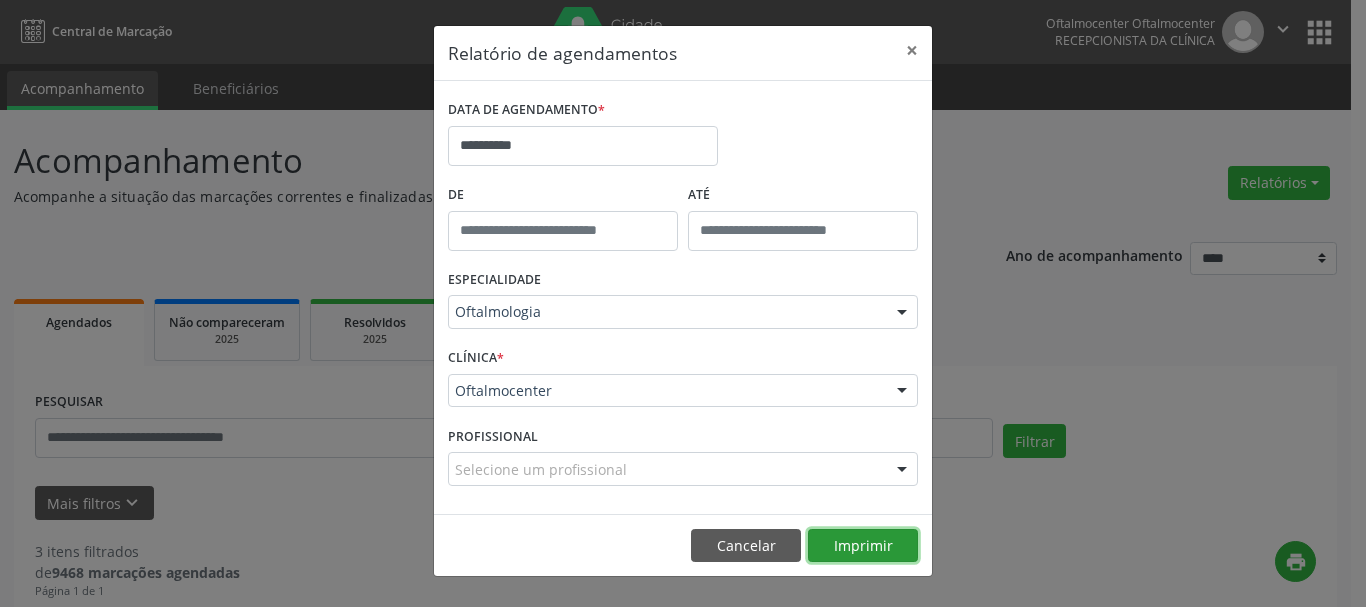 click on "Imprimir" at bounding box center [863, 546] 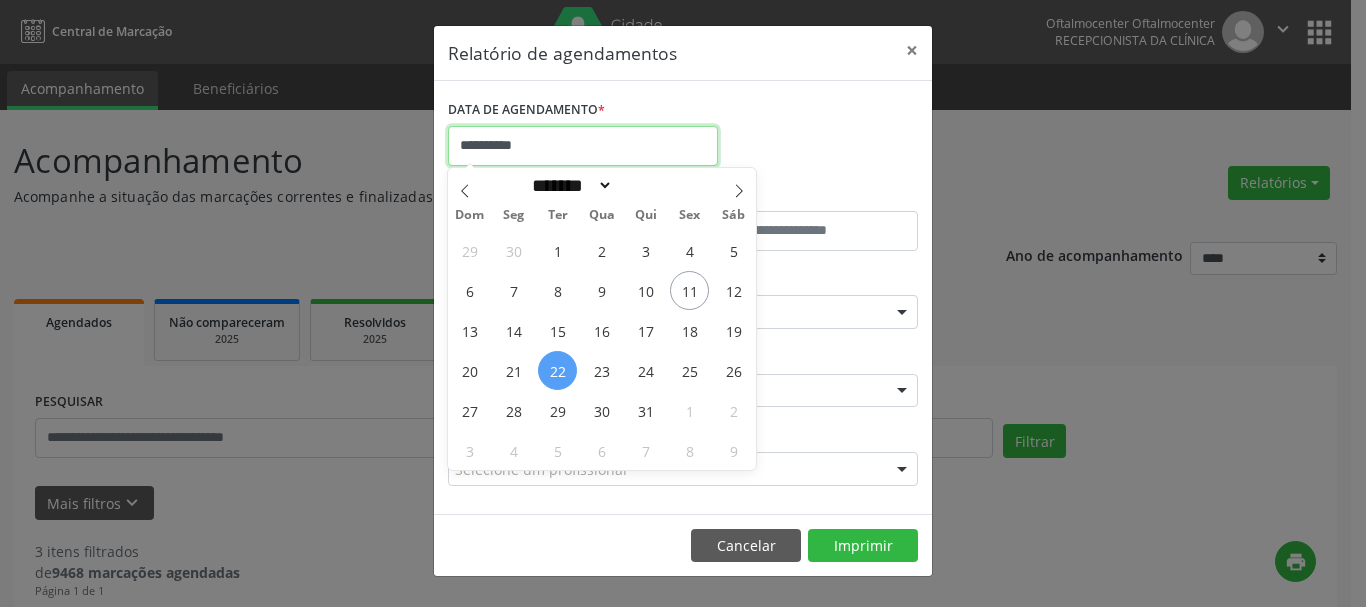 click on "**********" at bounding box center (583, 146) 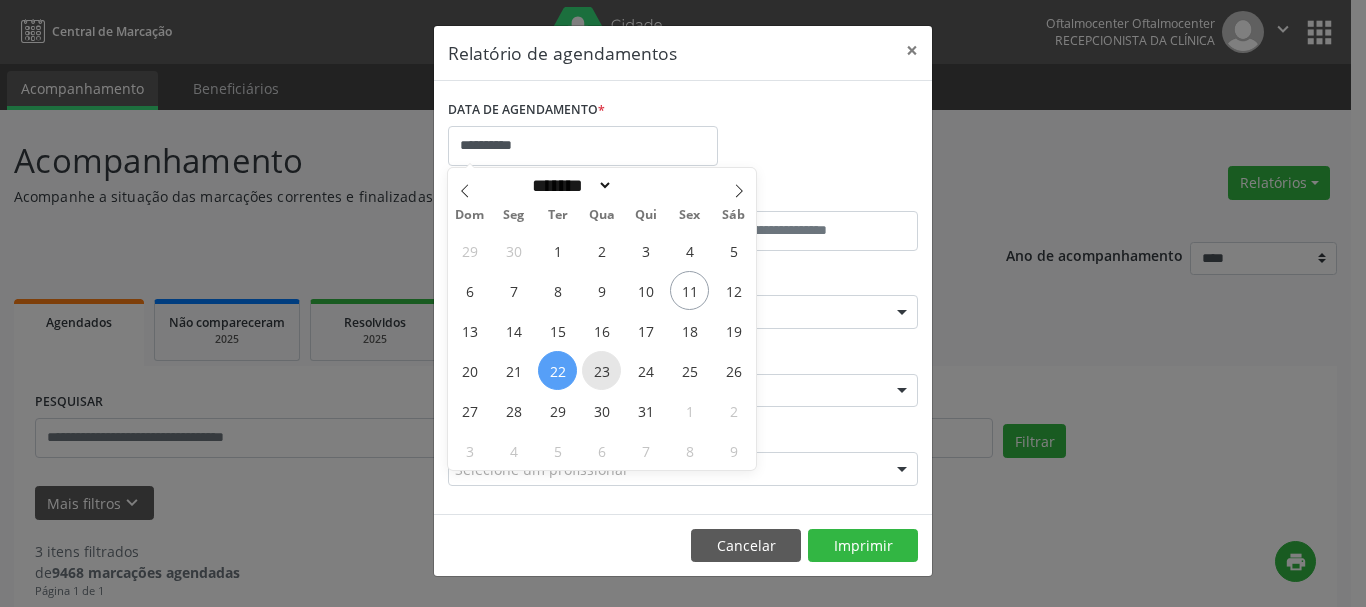 click on "23" at bounding box center (601, 370) 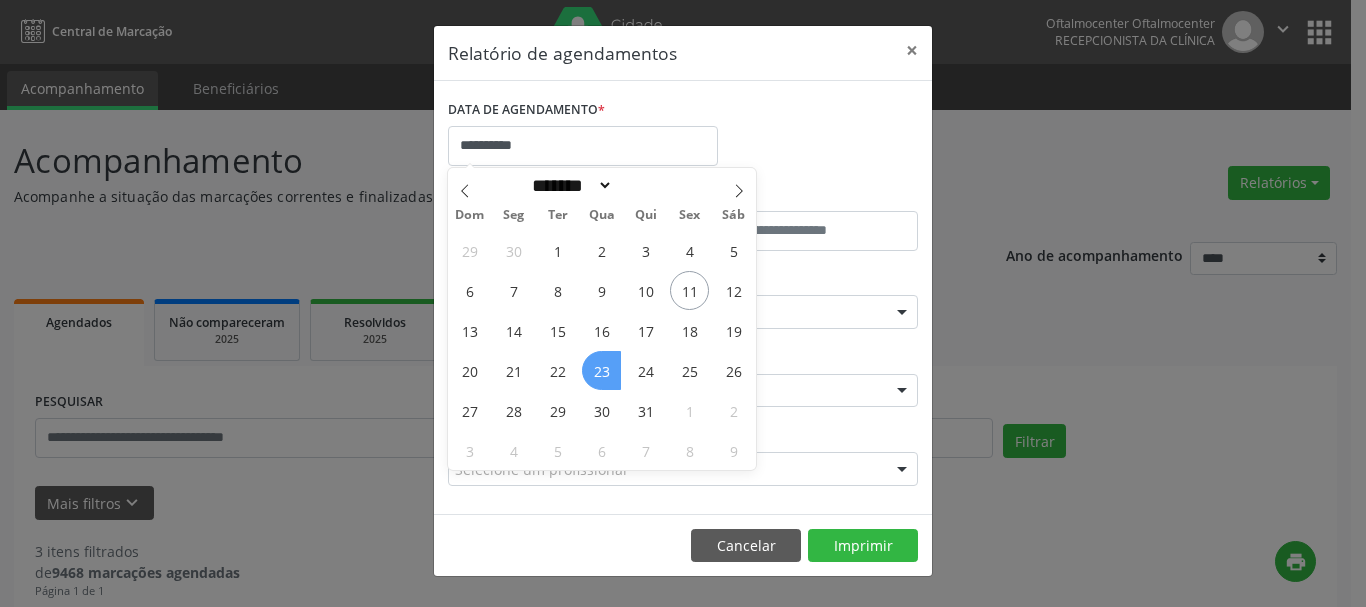 click on "23" at bounding box center (601, 370) 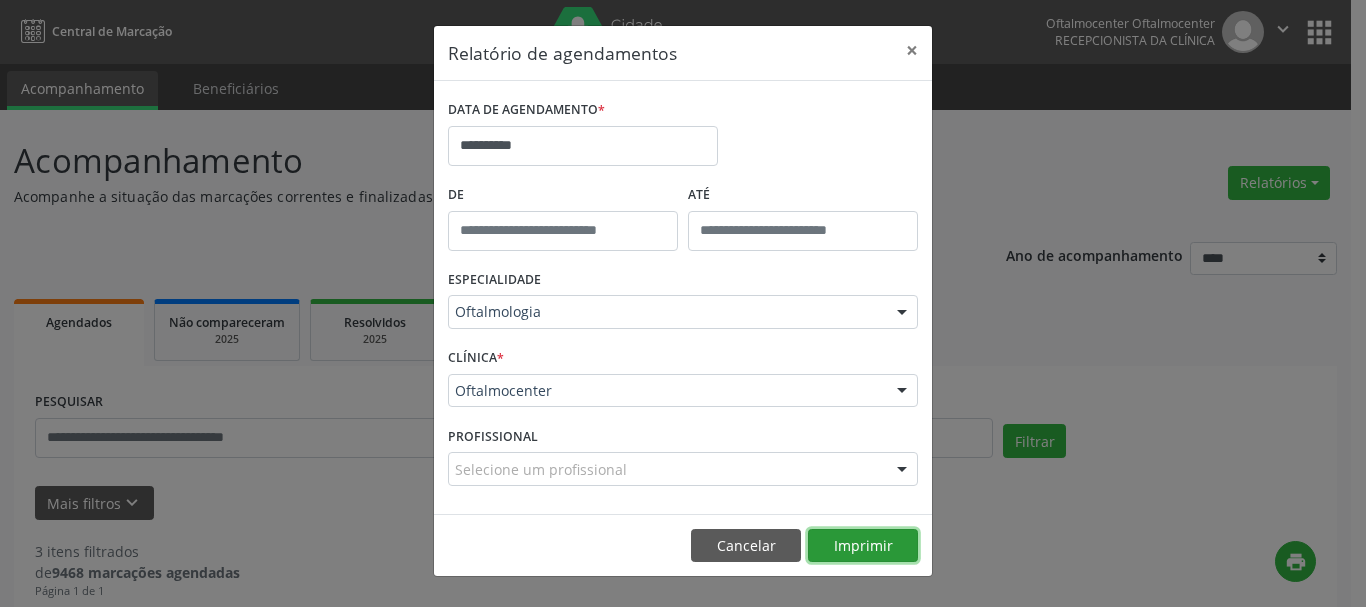 click on "Imprimir" at bounding box center (863, 546) 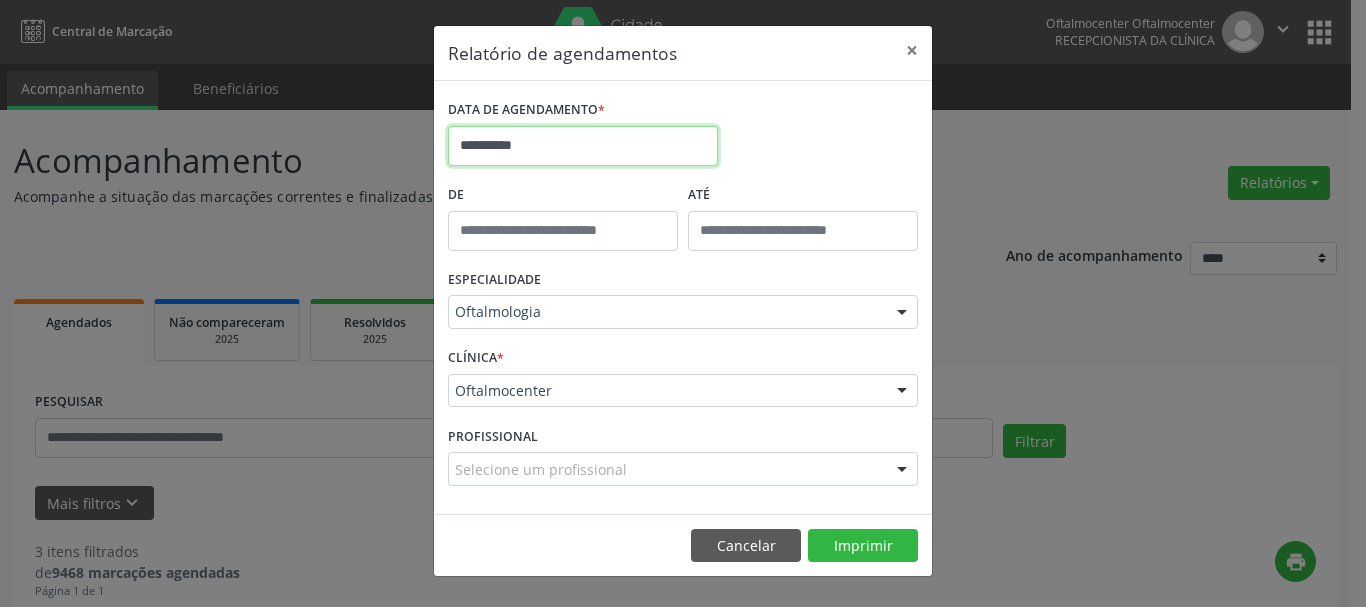 click on "**********" at bounding box center (583, 146) 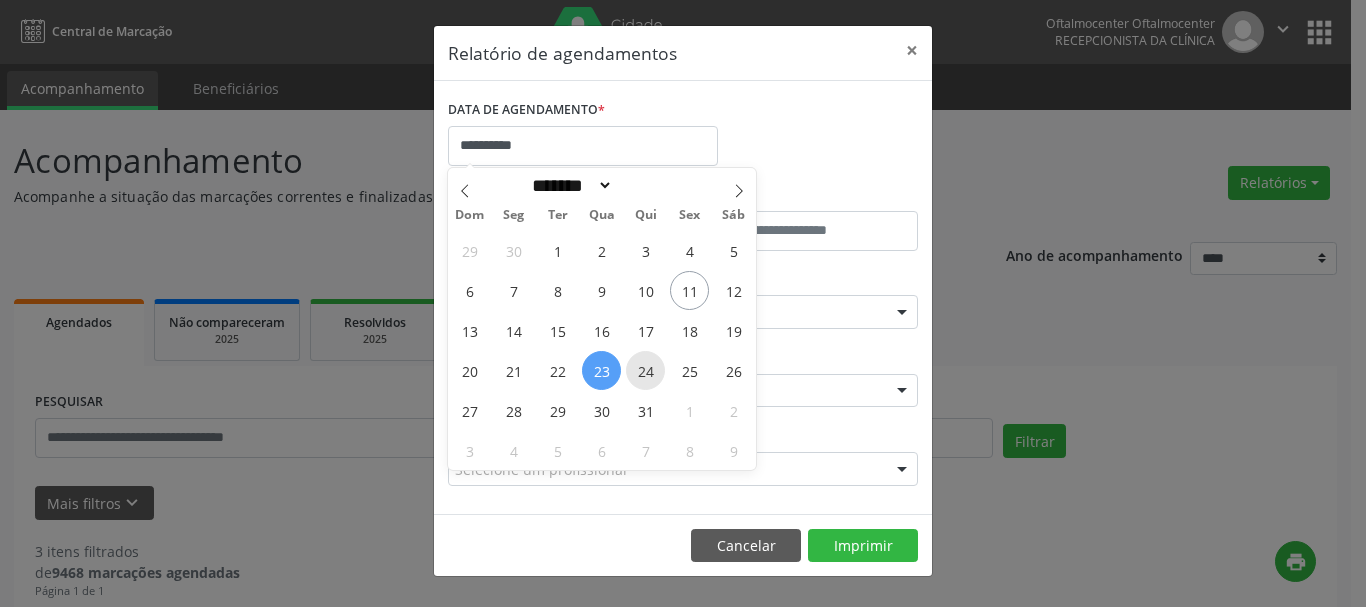 click on "24" at bounding box center [645, 370] 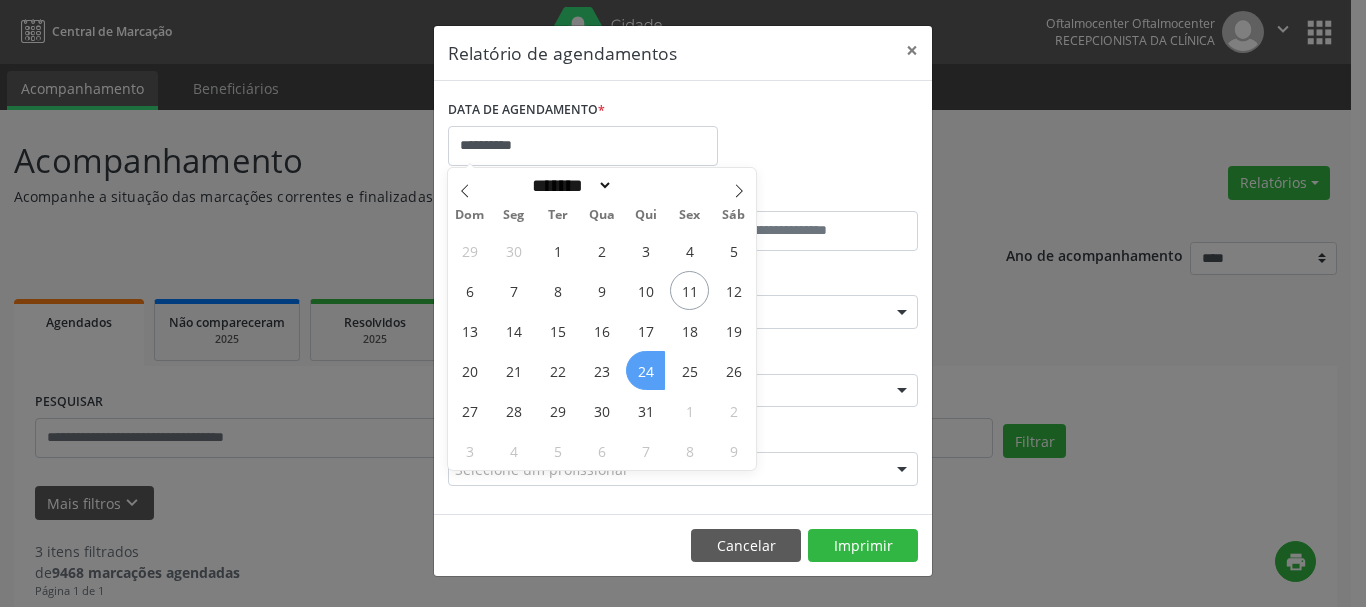 click on "24" at bounding box center (645, 370) 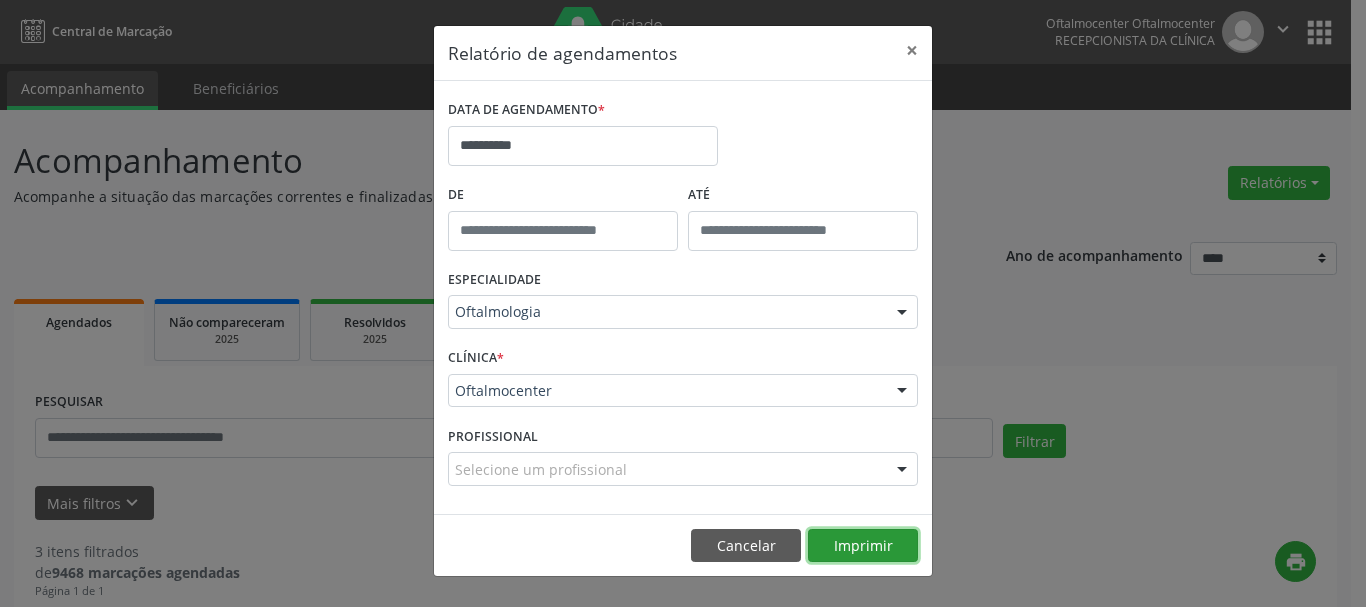 click on "Imprimir" at bounding box center [863, 546] 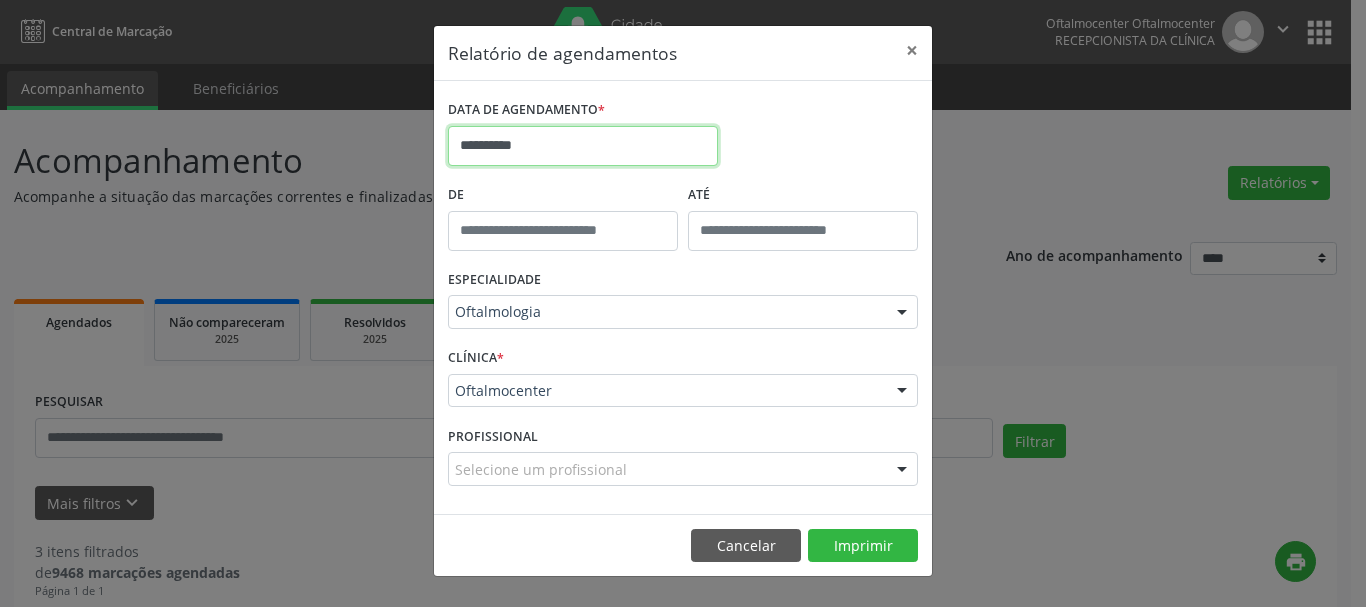 click on "**********" at bounding box center [583, 146] 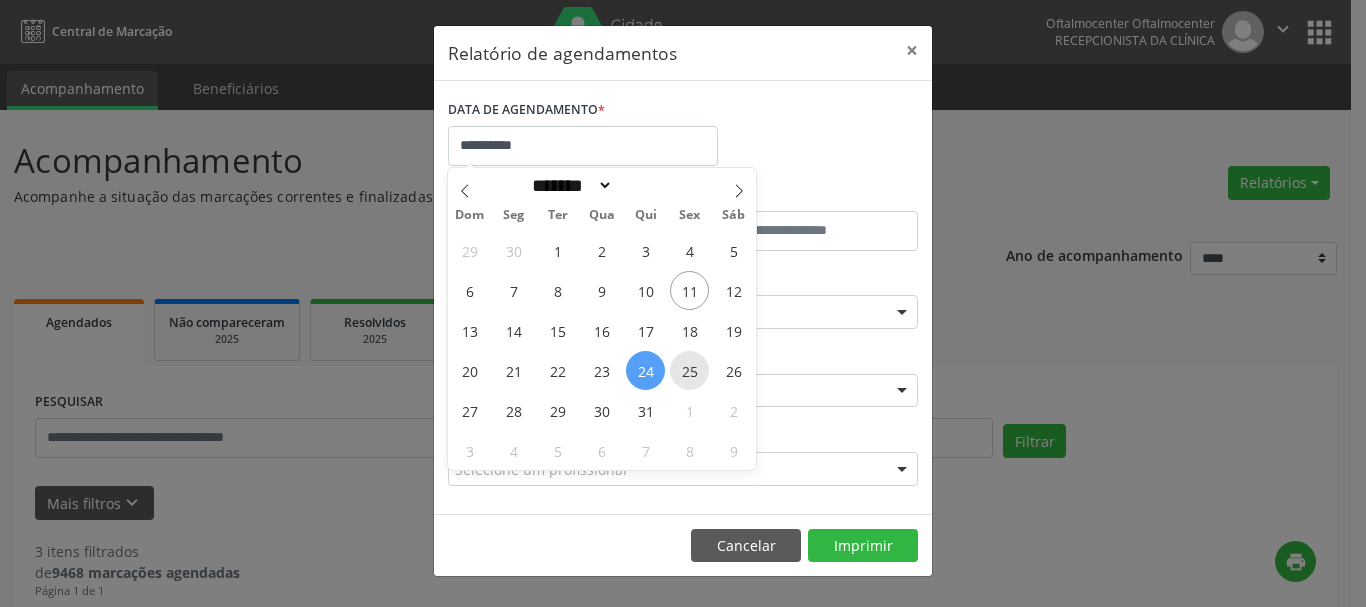 click on "25" at bounding box center [689, 370] 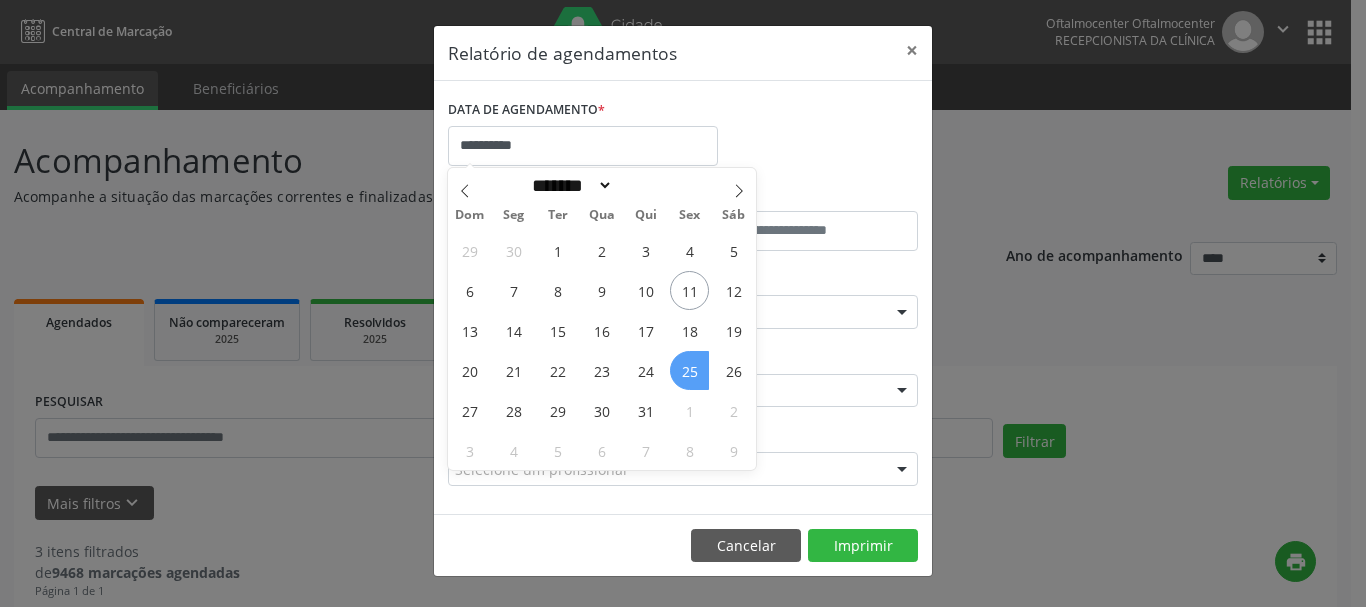 click on "25" at bounding box center (689, 370) 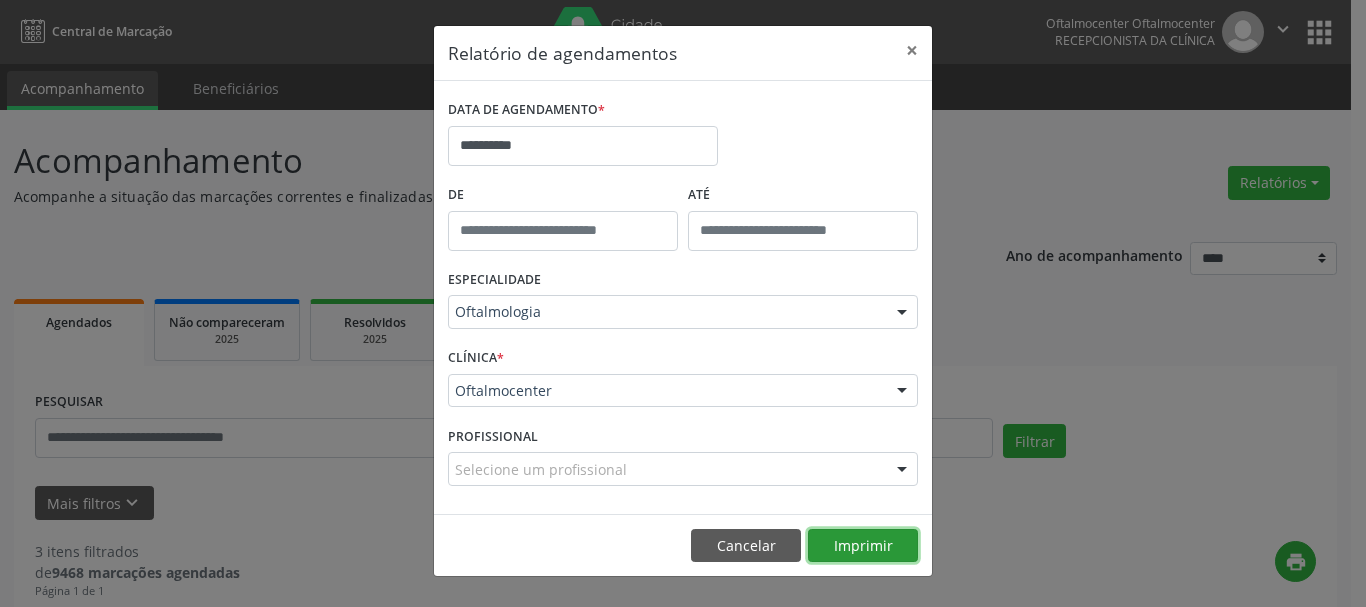 click on "Imprimir" at bounding box center [863, 546] 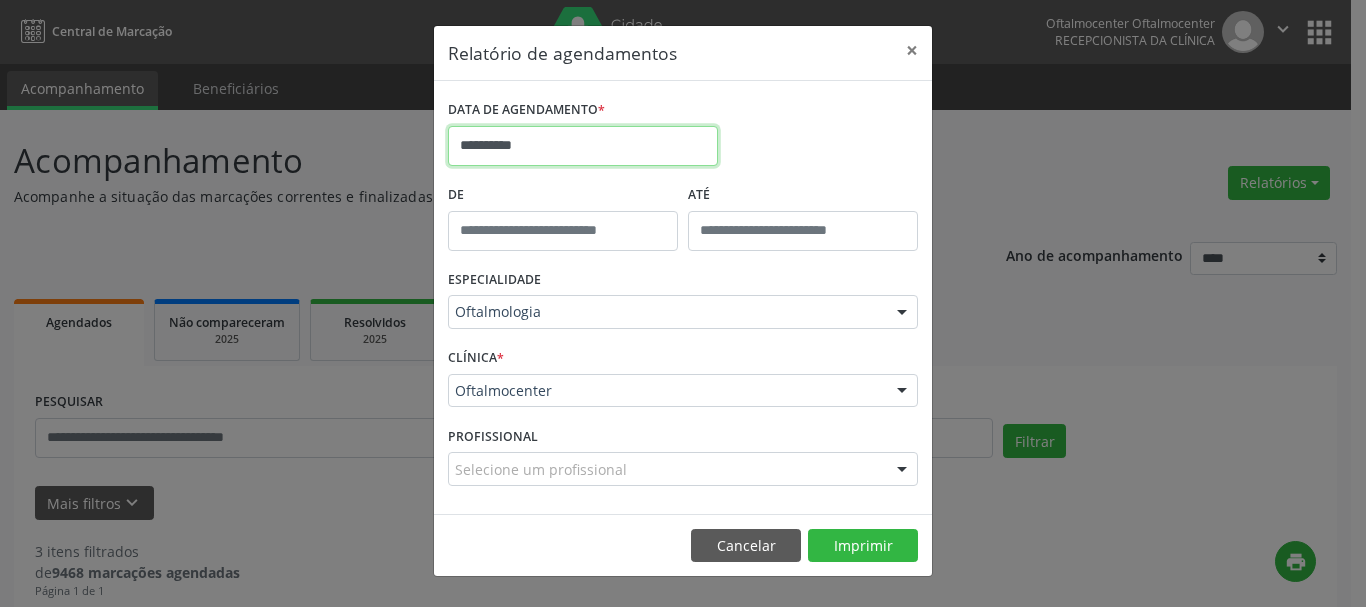 click on "**********" at bounding box center (583, 146) 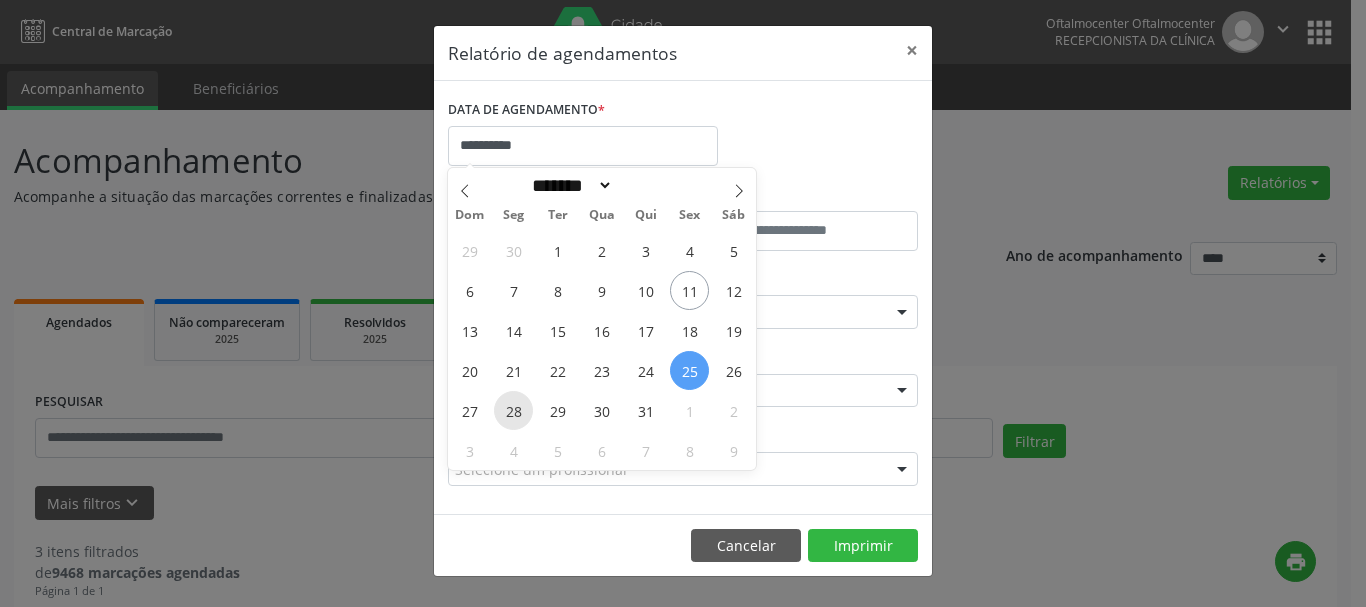 click on "28" at bounding box center (513, 410) 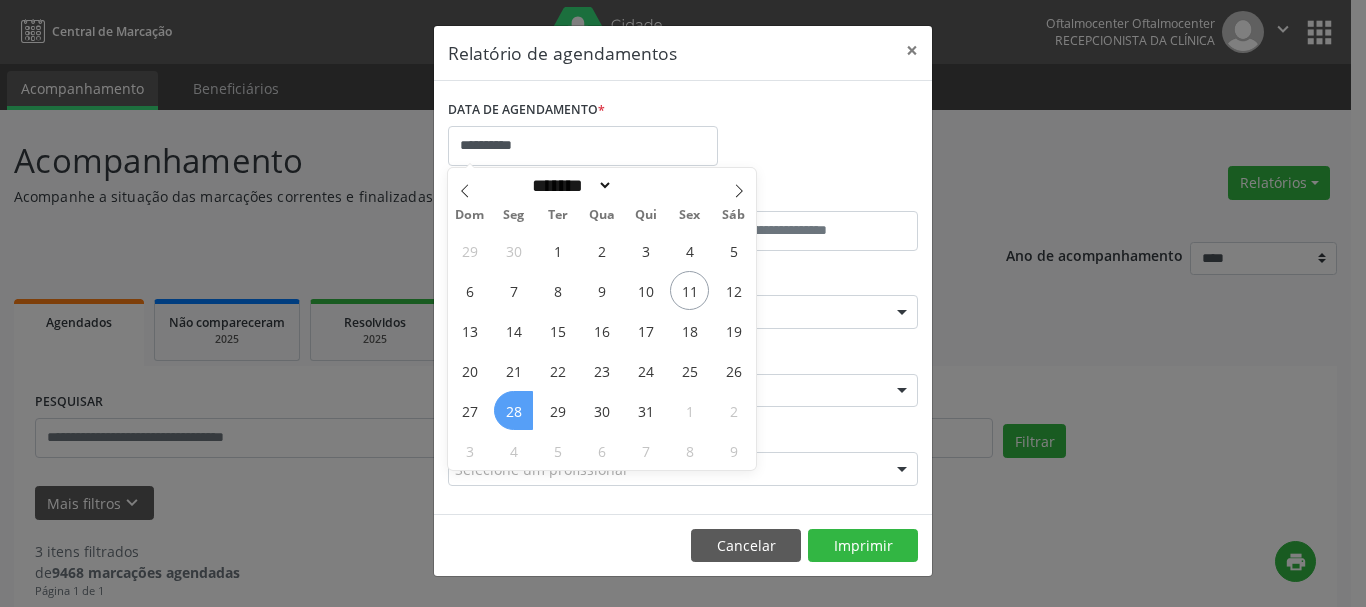 click on "28" at bounding box center [513, 410] 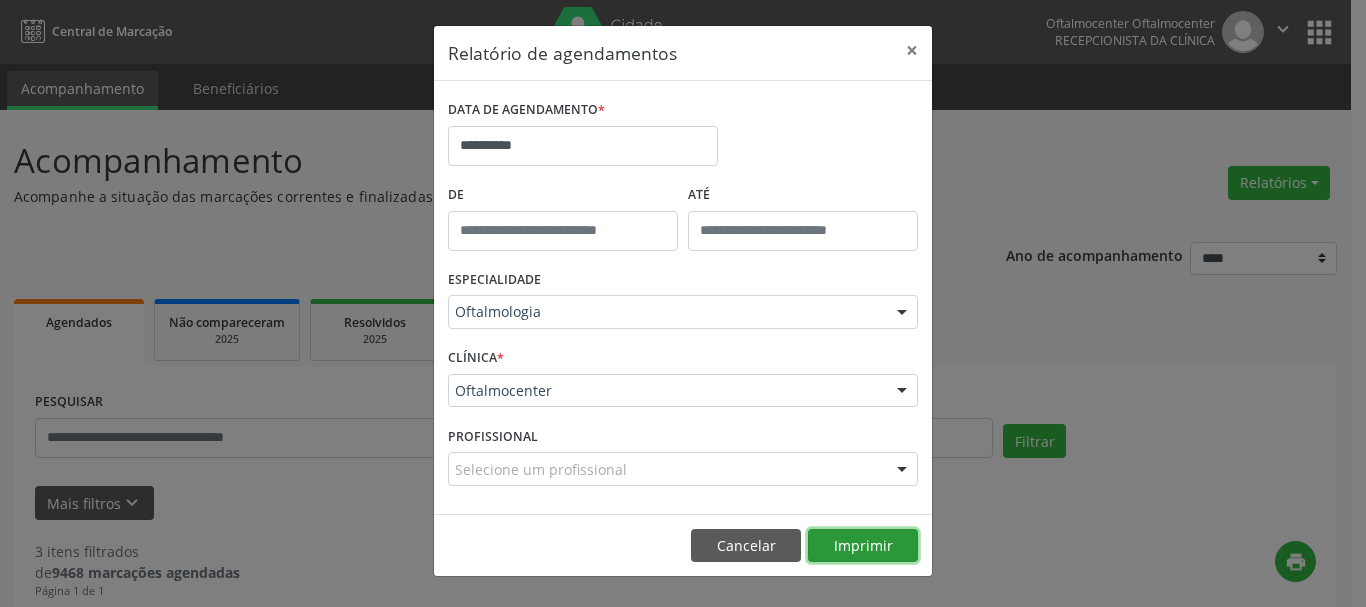 click on "Imprimir" at bounding box center [863, 546] 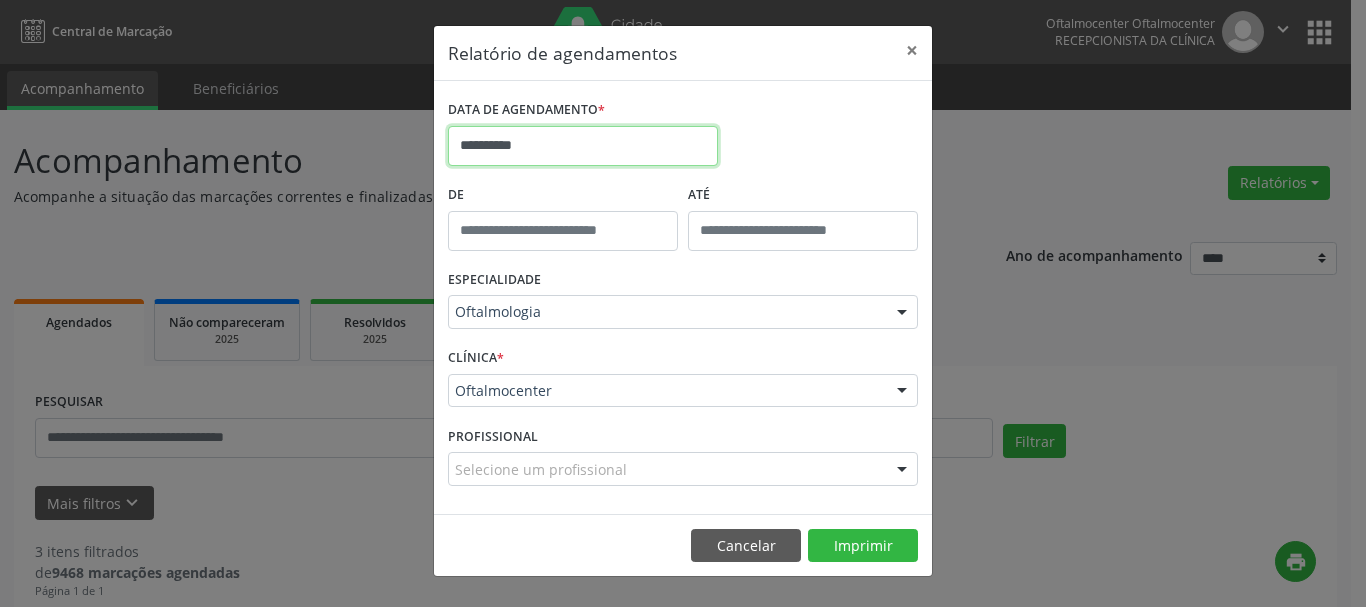 click on "**********" at bounding box center (583, 146) 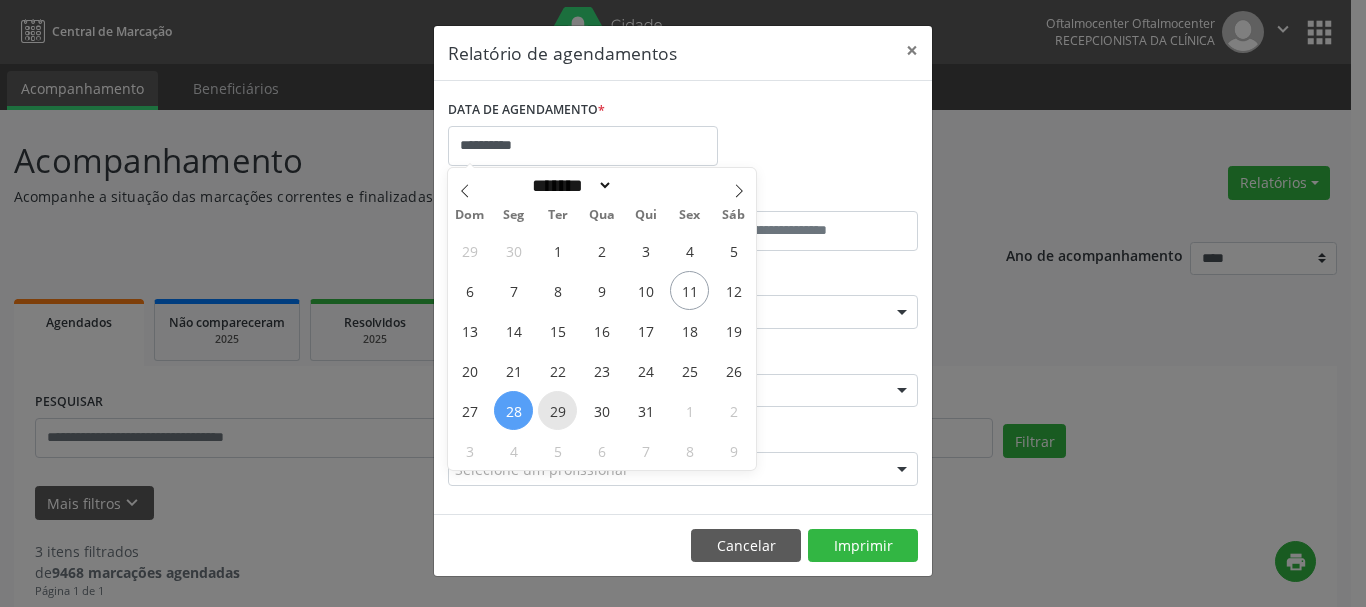 click on "29" at bounding box center (557, 410) 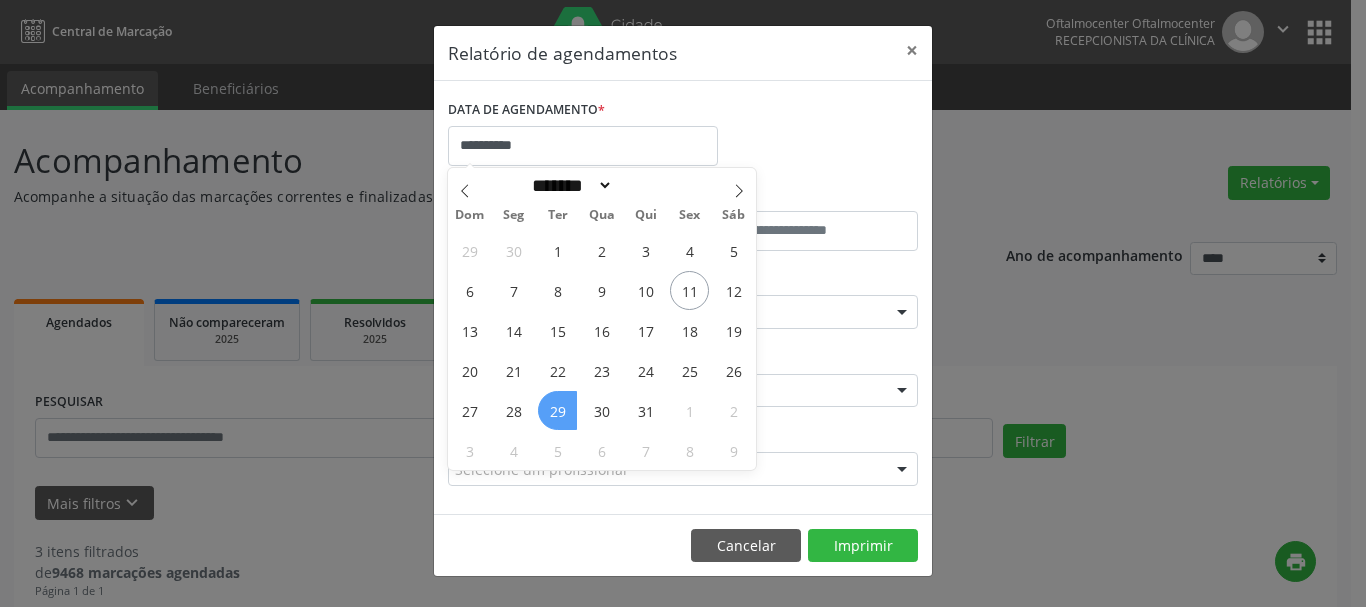 click on "29" at bounding box center (557, 410) 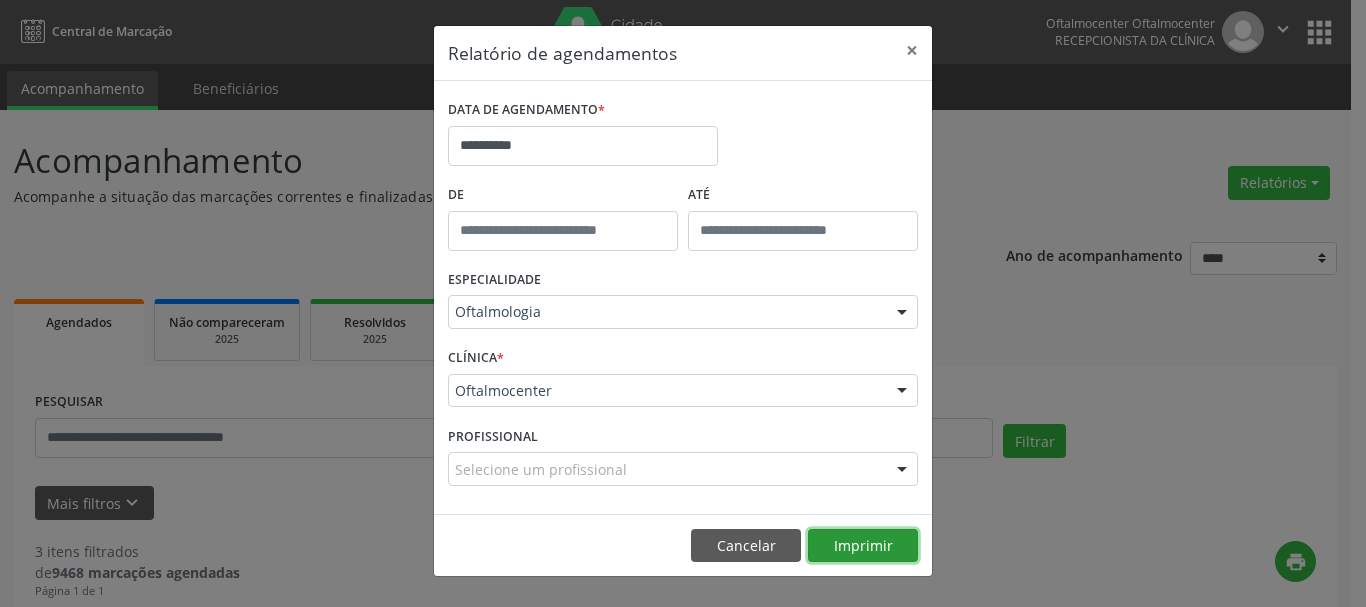 click on "Imprimir" at bounding box center [863, 546] 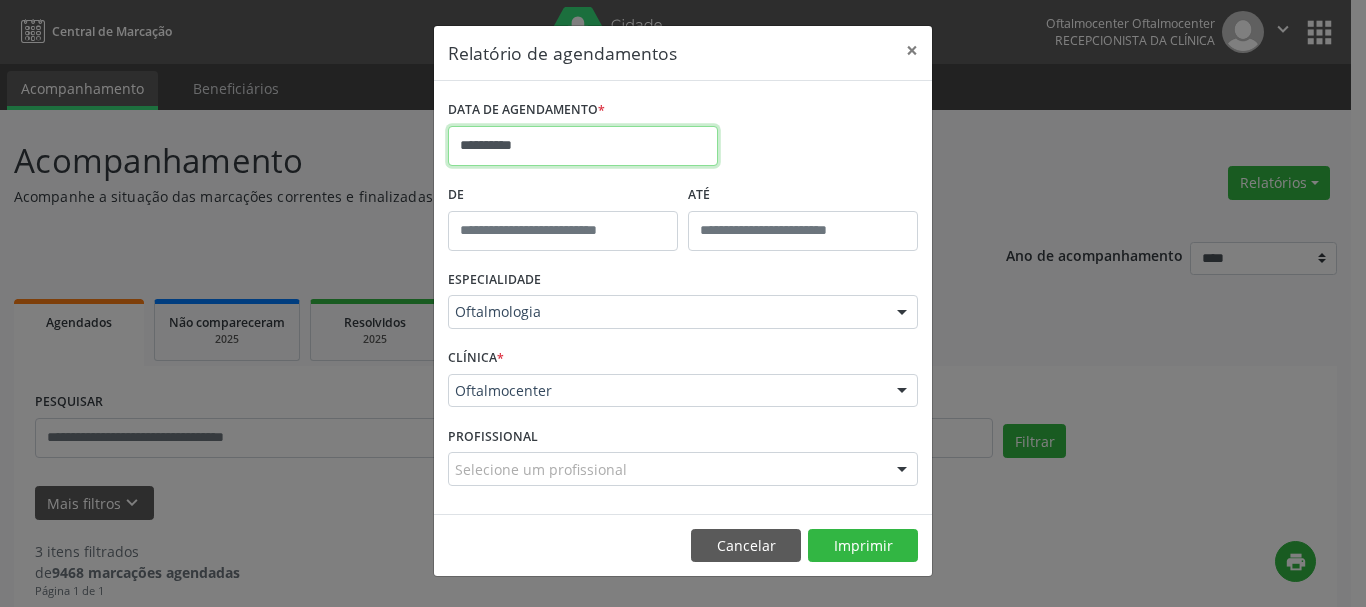 click on "**********" at bounding box center (583, 146) 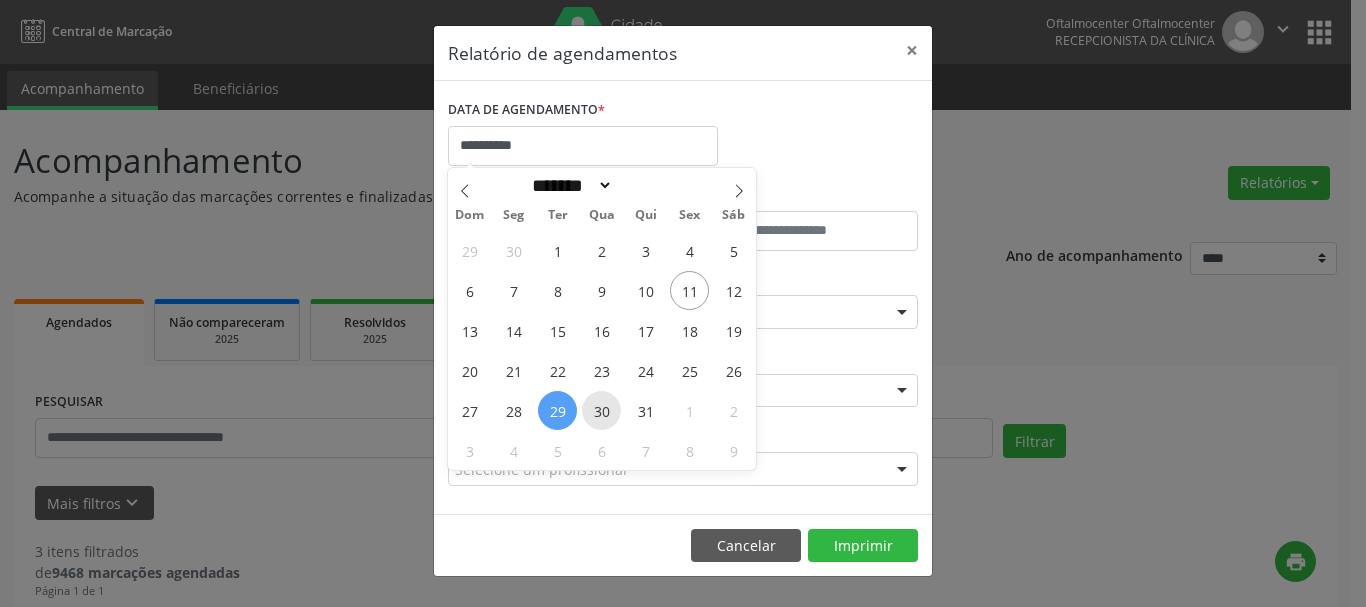 click on "30" at bounding box center [601, 410] 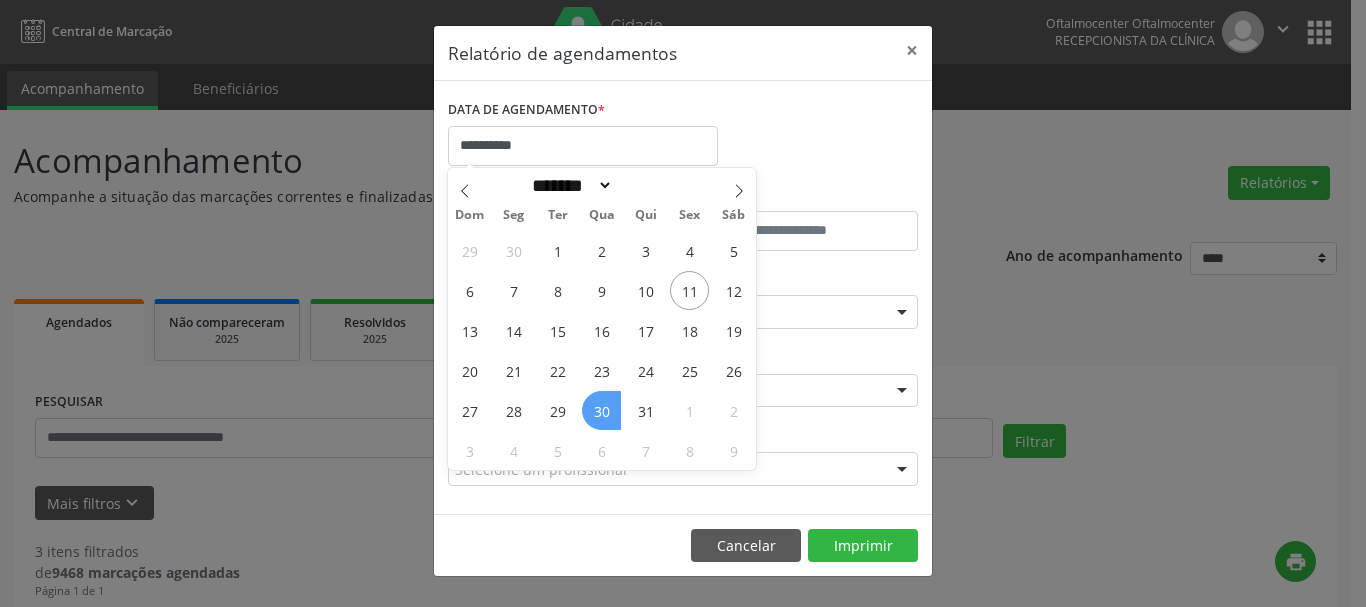 click on "30" at bounding box center [601, 410] 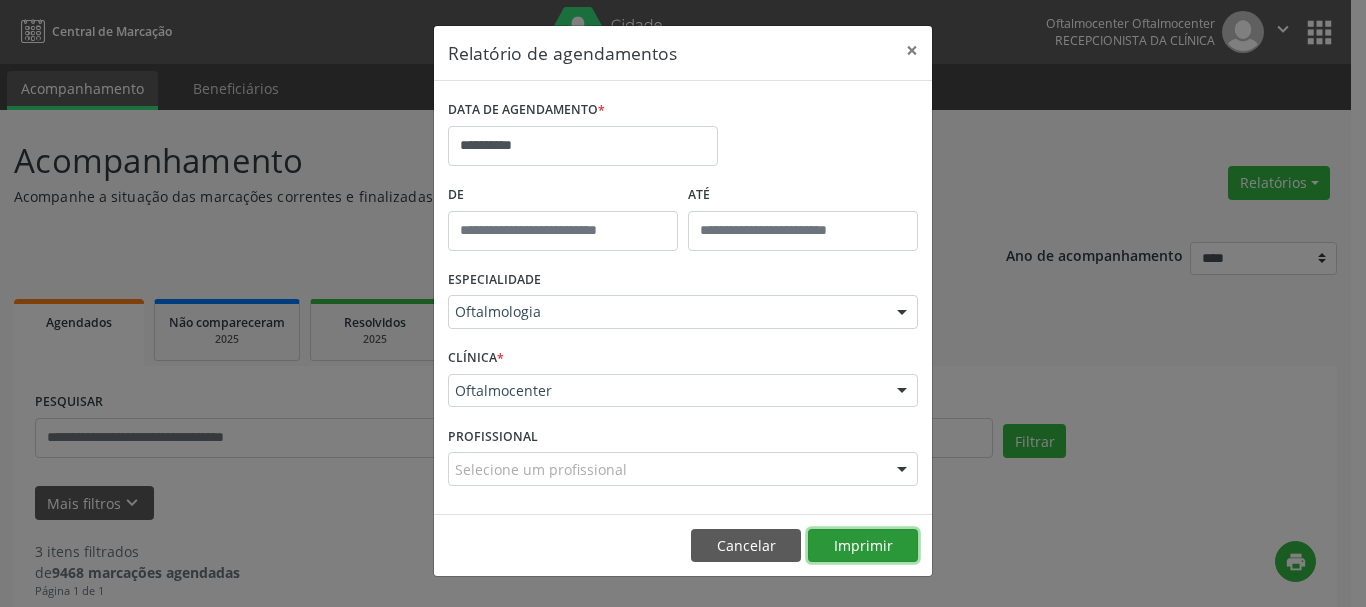 click on "Imprimir" at bounding box center (863, 546) 